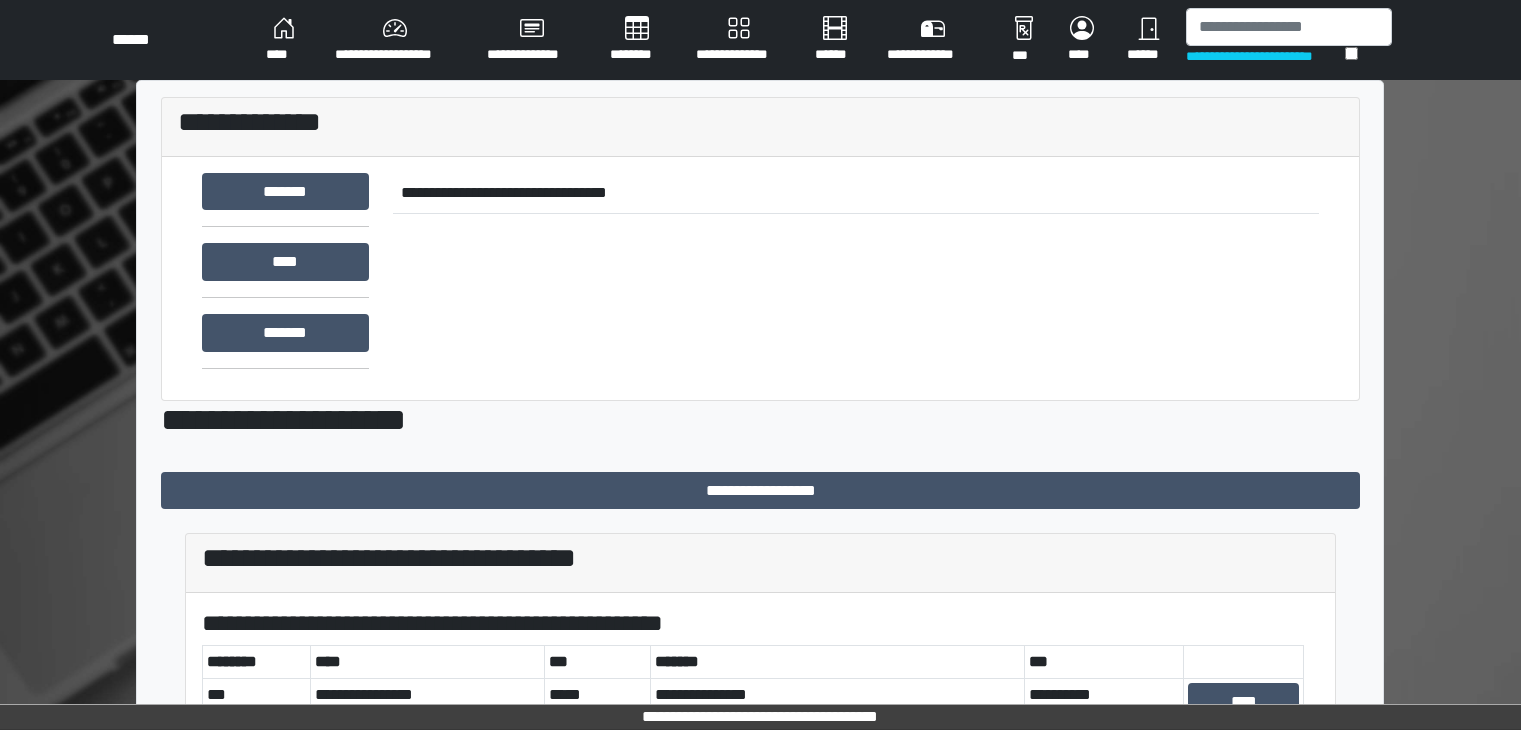 scroll, scrollTop: 0, scrollLeft: 0, axis: both 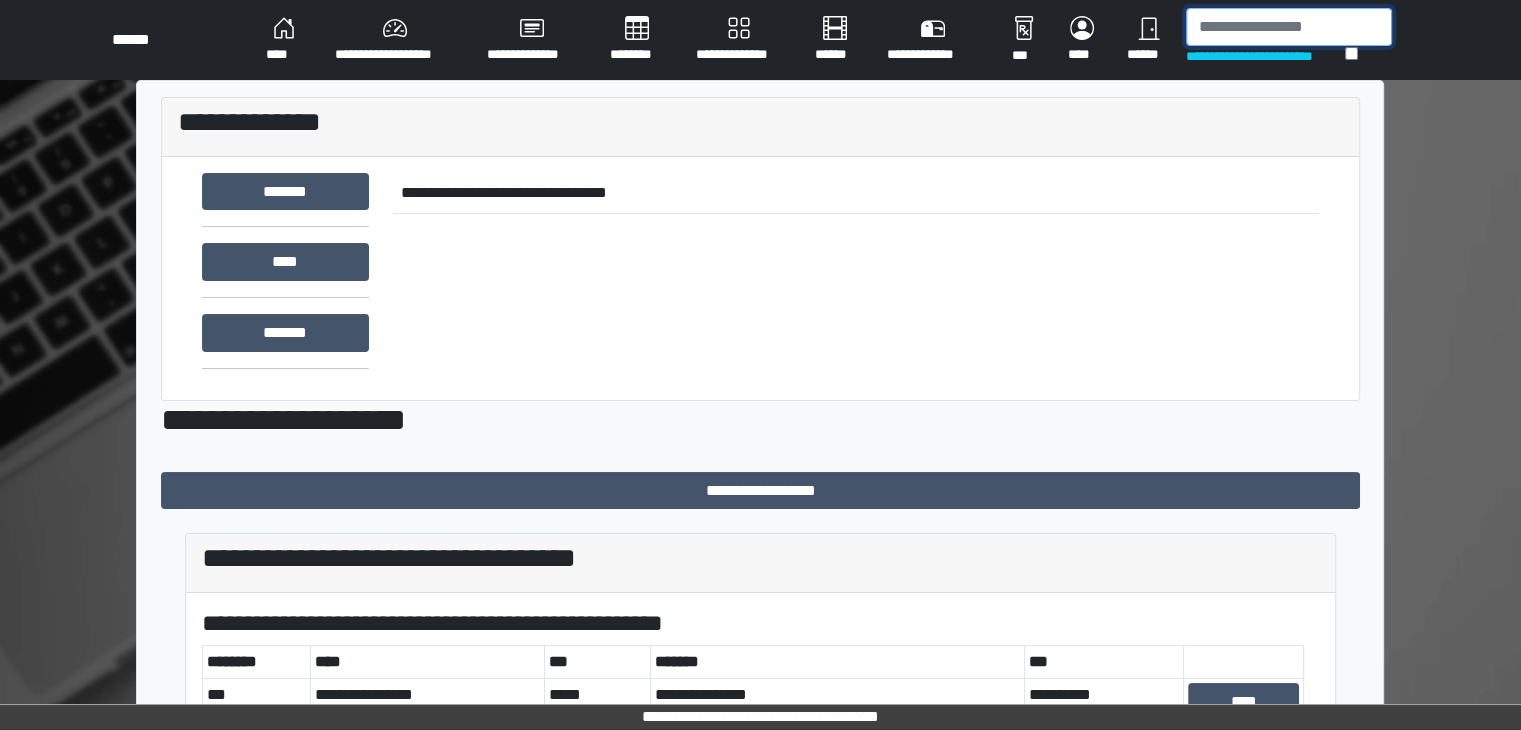 click at bounding box center (1289, 27) 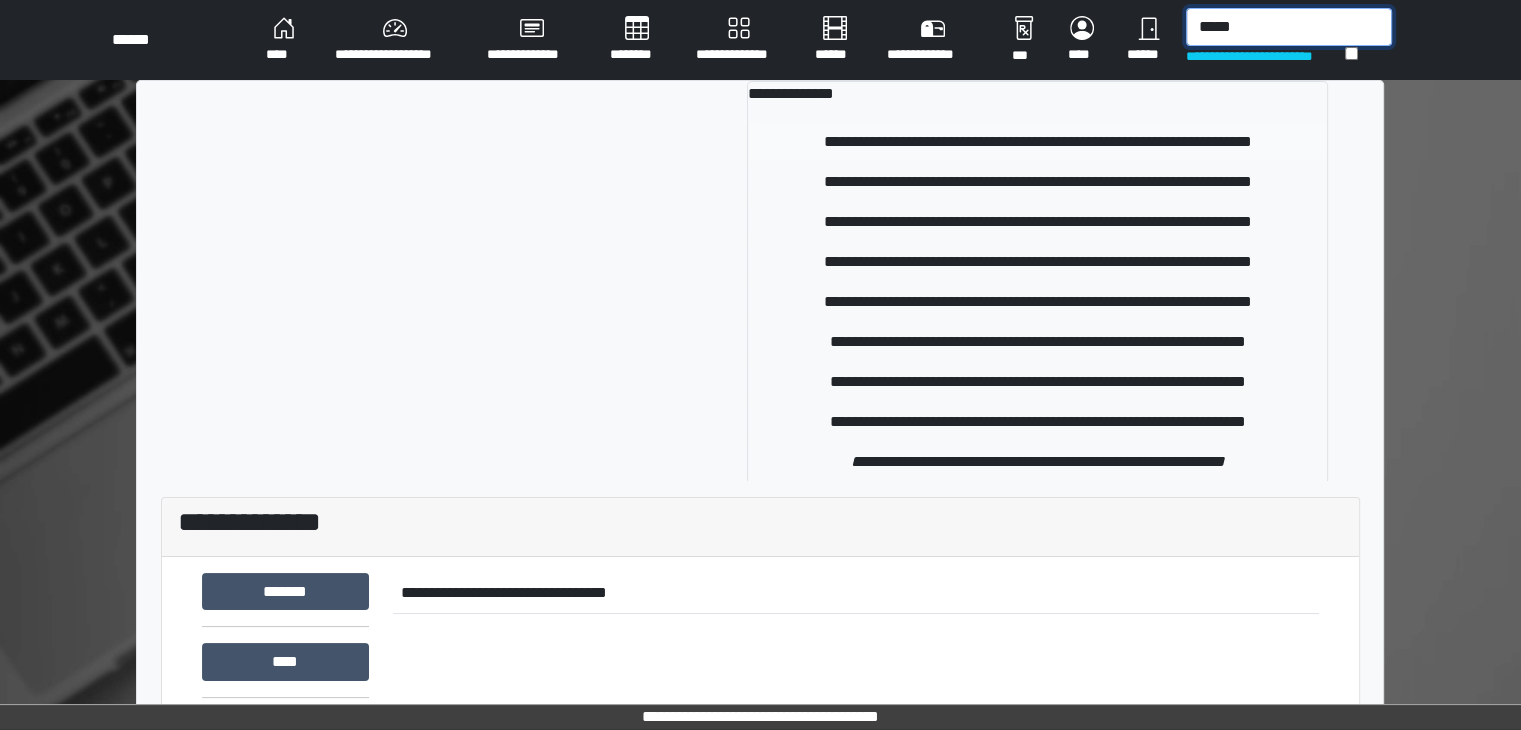 type on "*****" 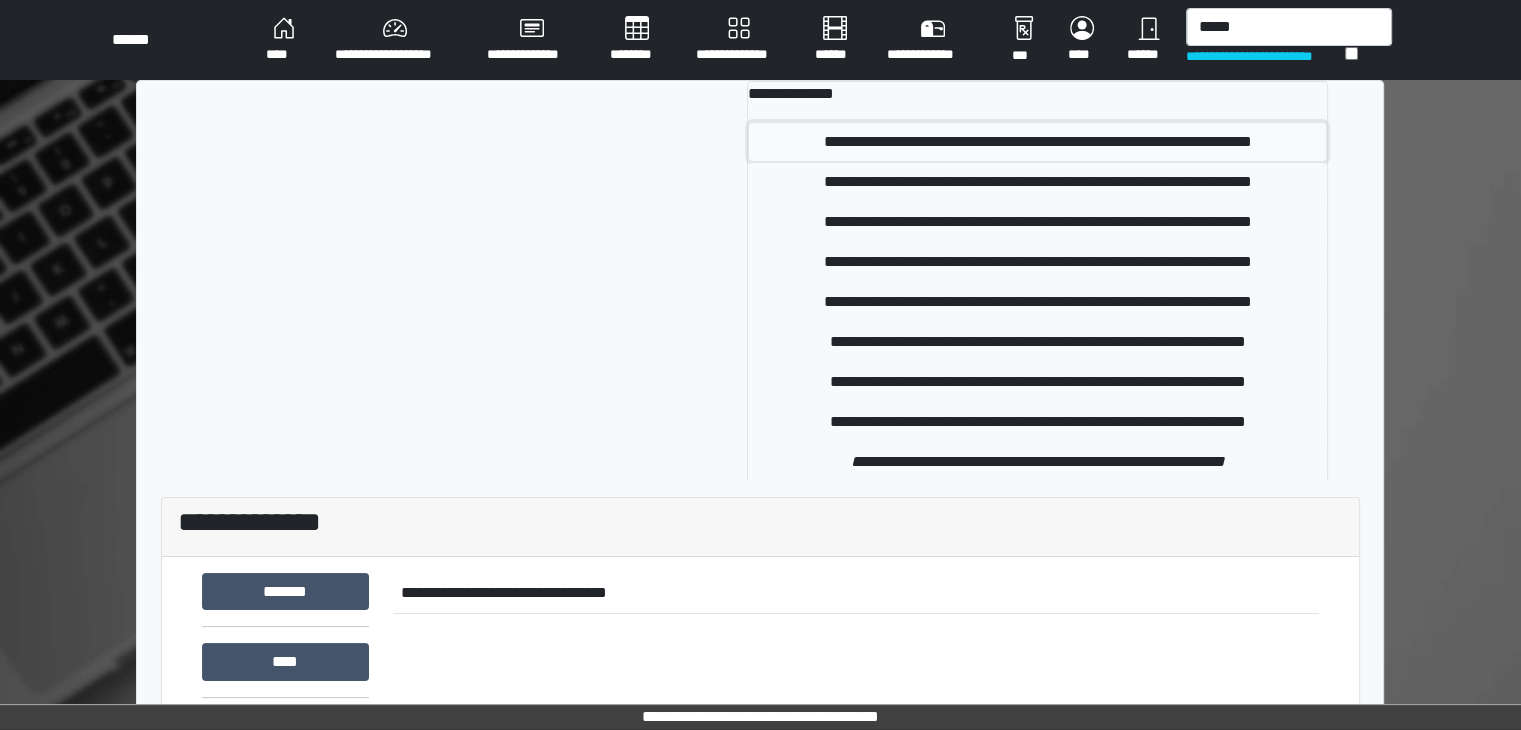 click on "**********" at bounding box center [1037, 142] 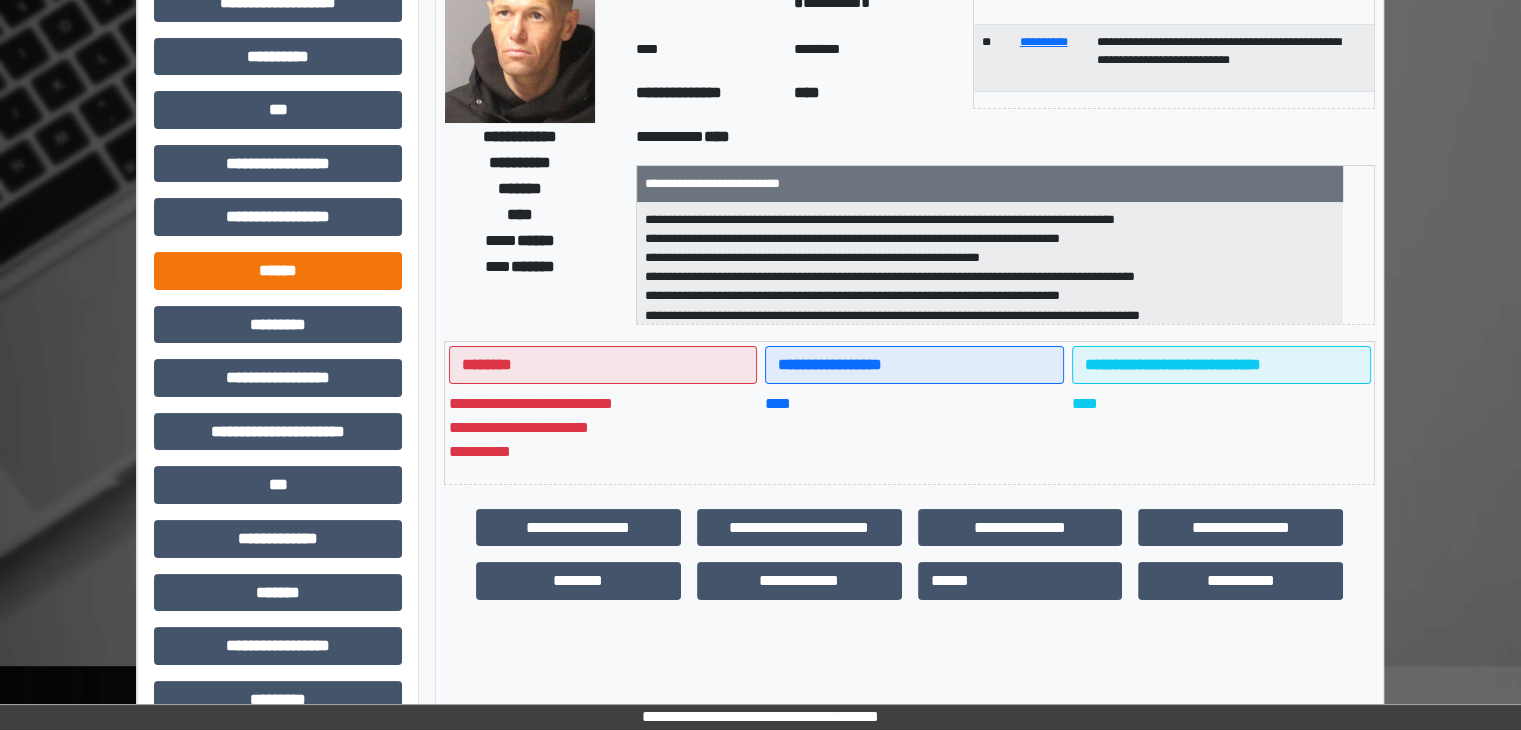 scroll, scrollTop: 200, scrollLeft: 0, axis: vertical 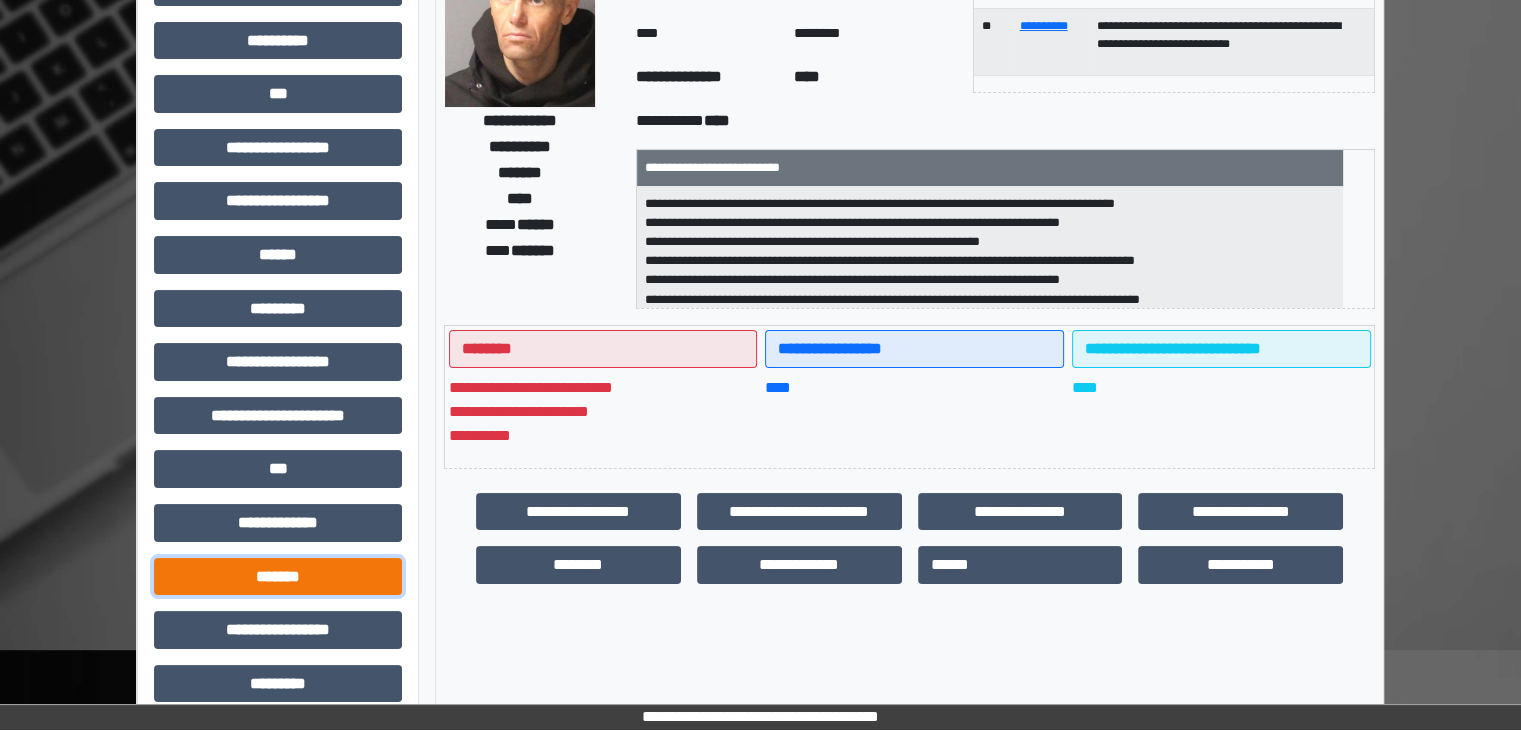 click on "*******" at bounding box center [278, 577] 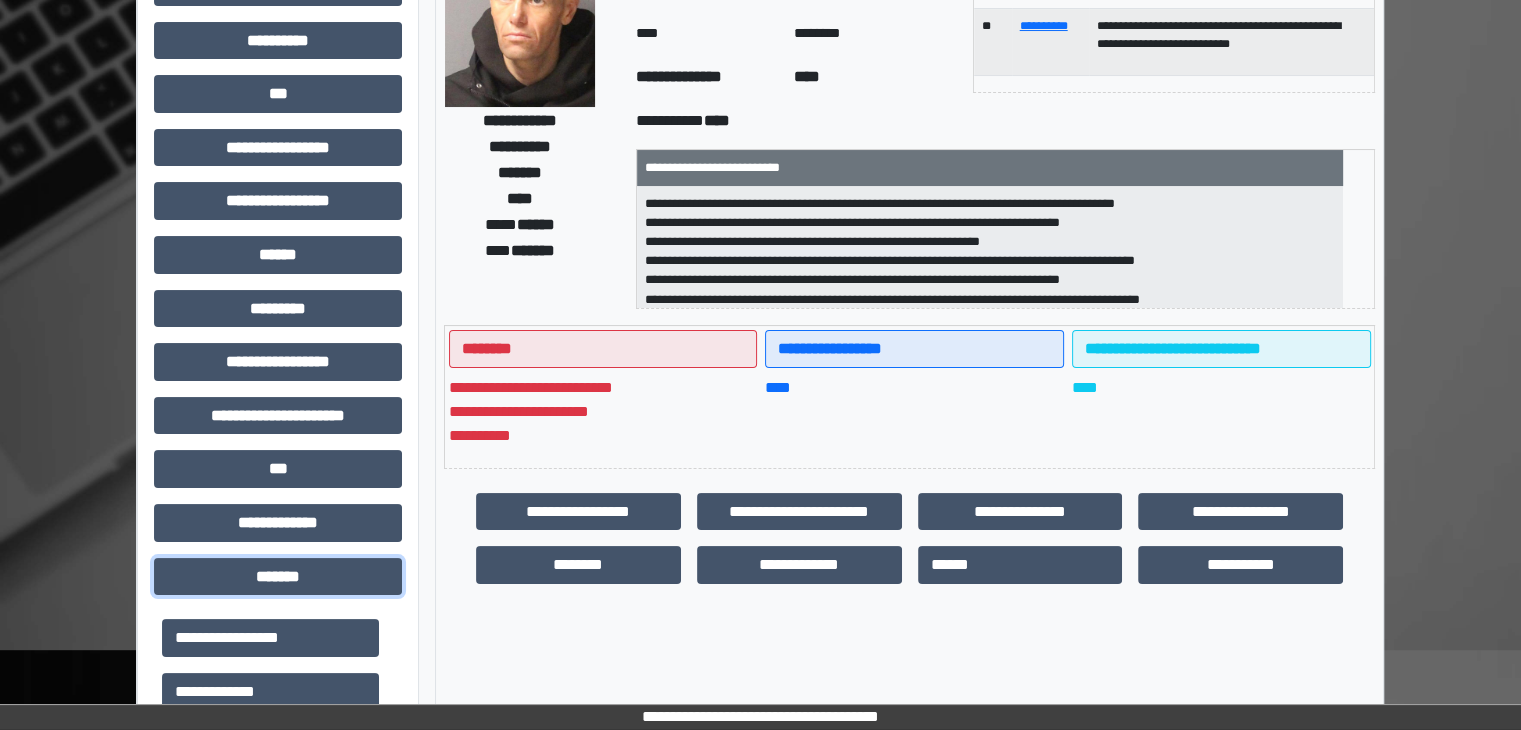scroll, scrollTop: 500, scrollLeft: 0, axis: vertical 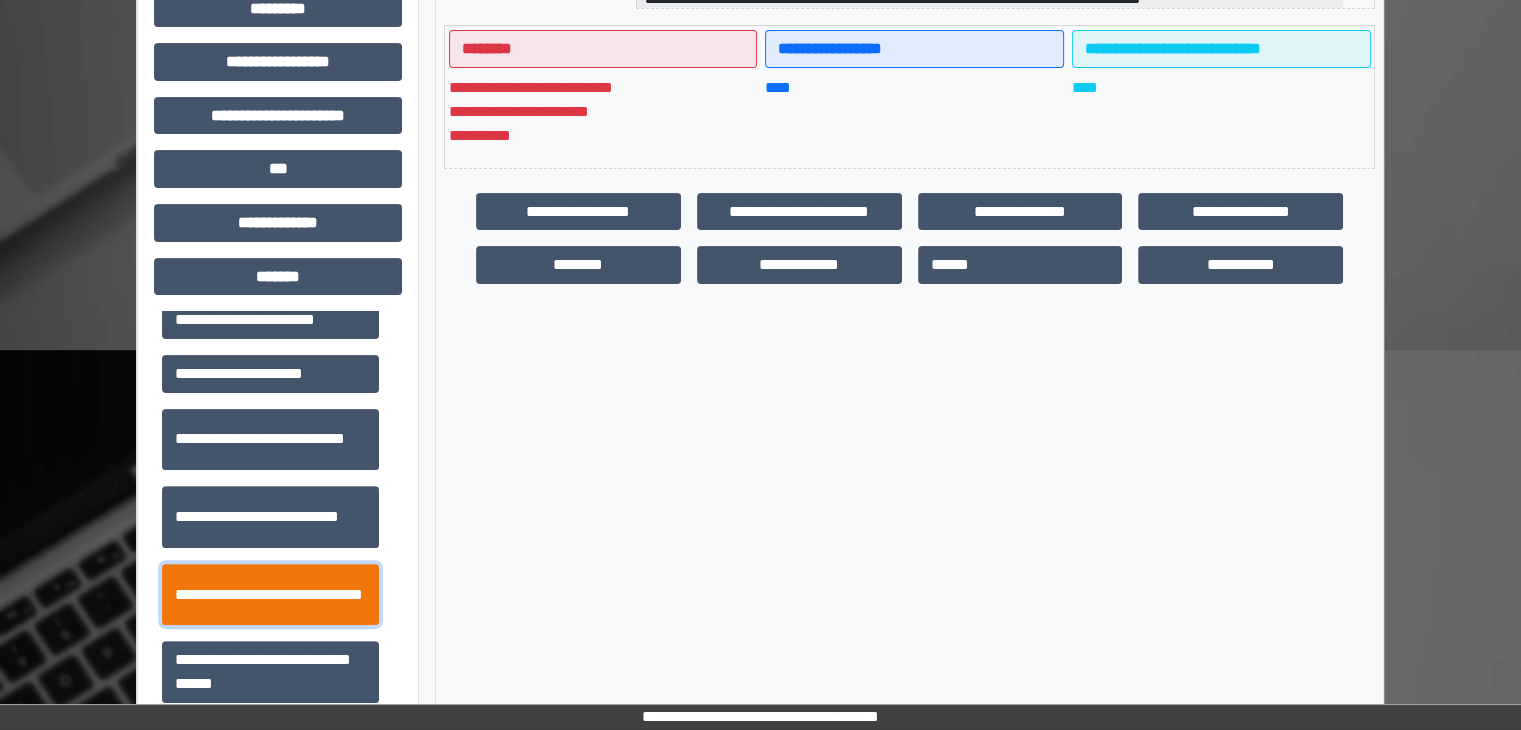 click on "**********" at bounding box center (270, 595) 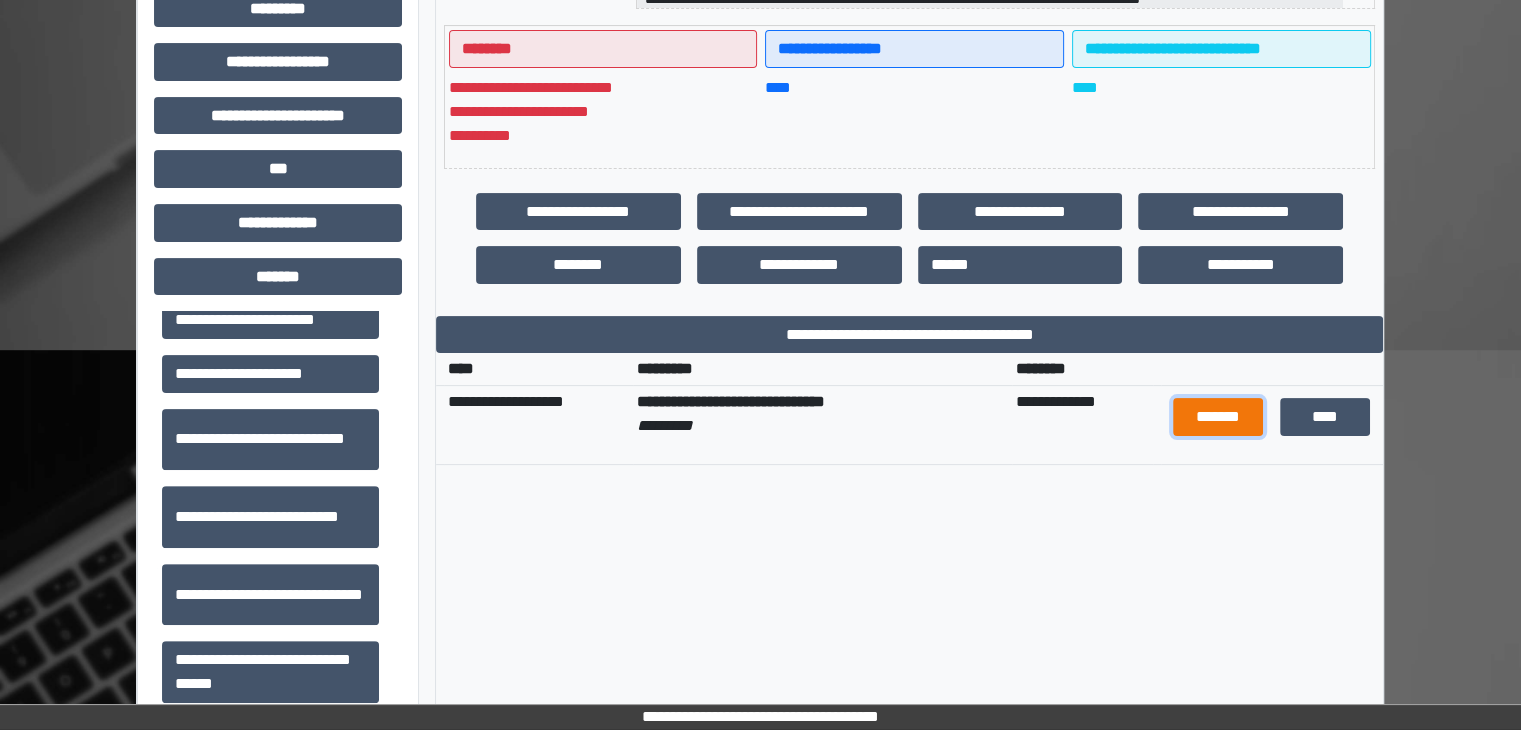 click on "*******" at bounding box center (1218, 417) 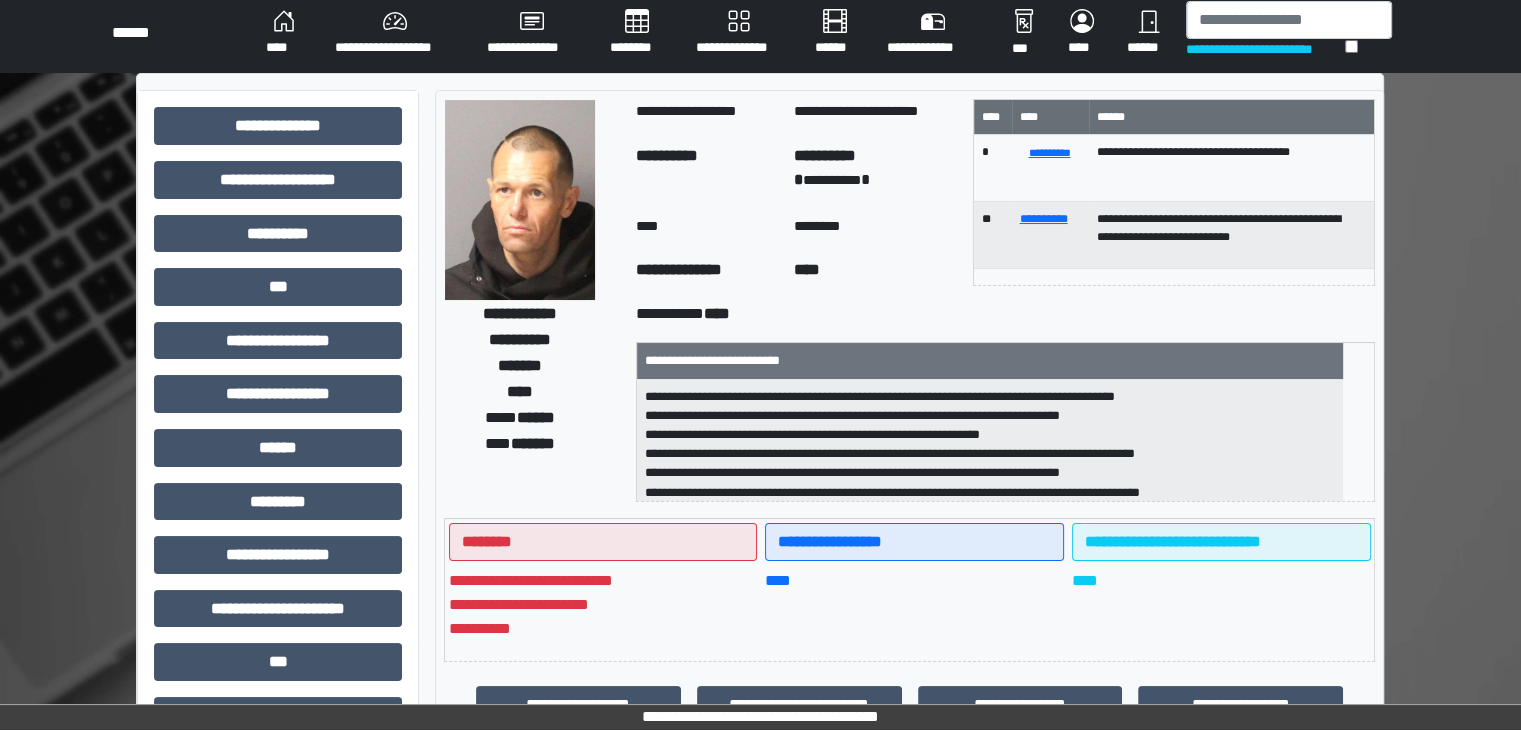 scroll, scrollTop: 0, scrollLeft: 0, axis: both 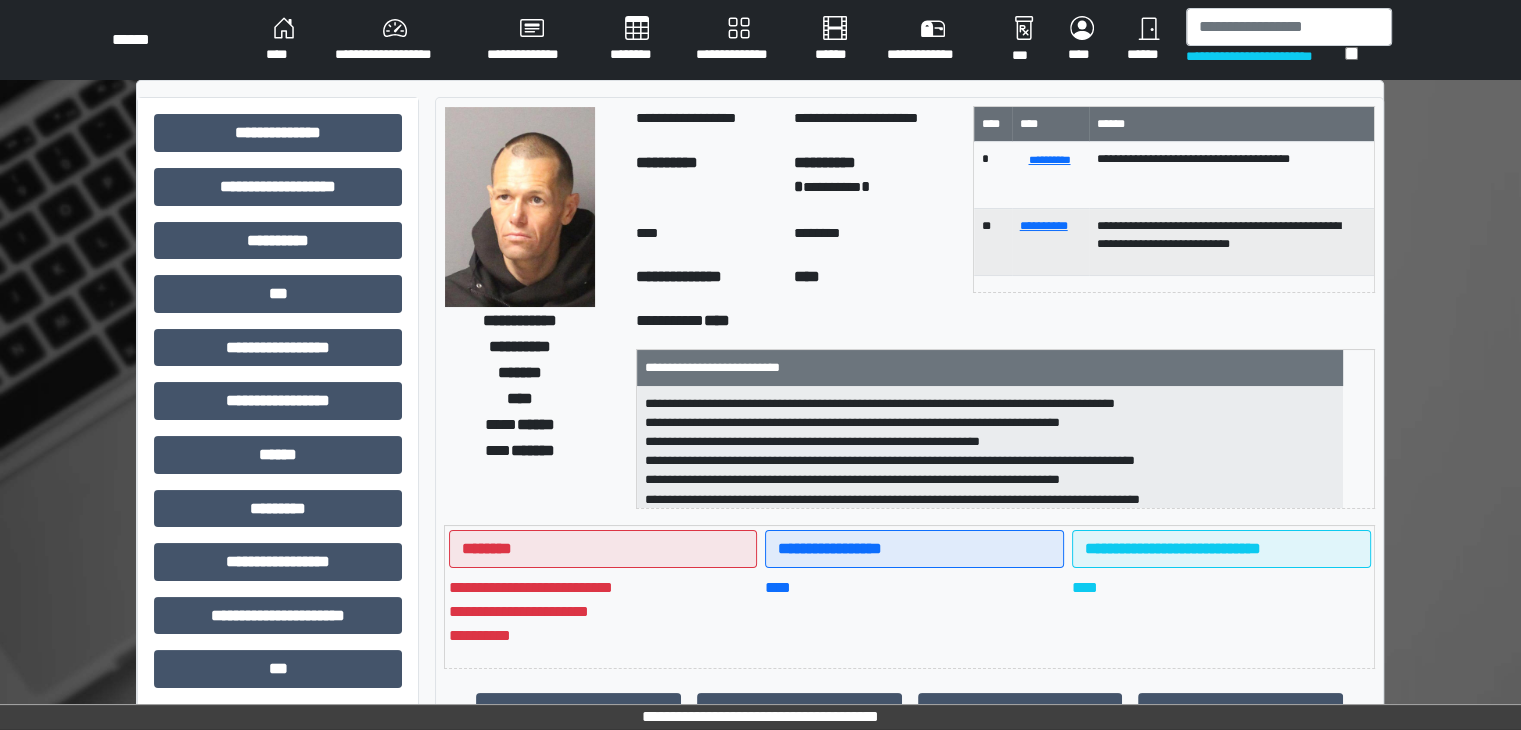 click on "****" at bounding box center (707, 235) 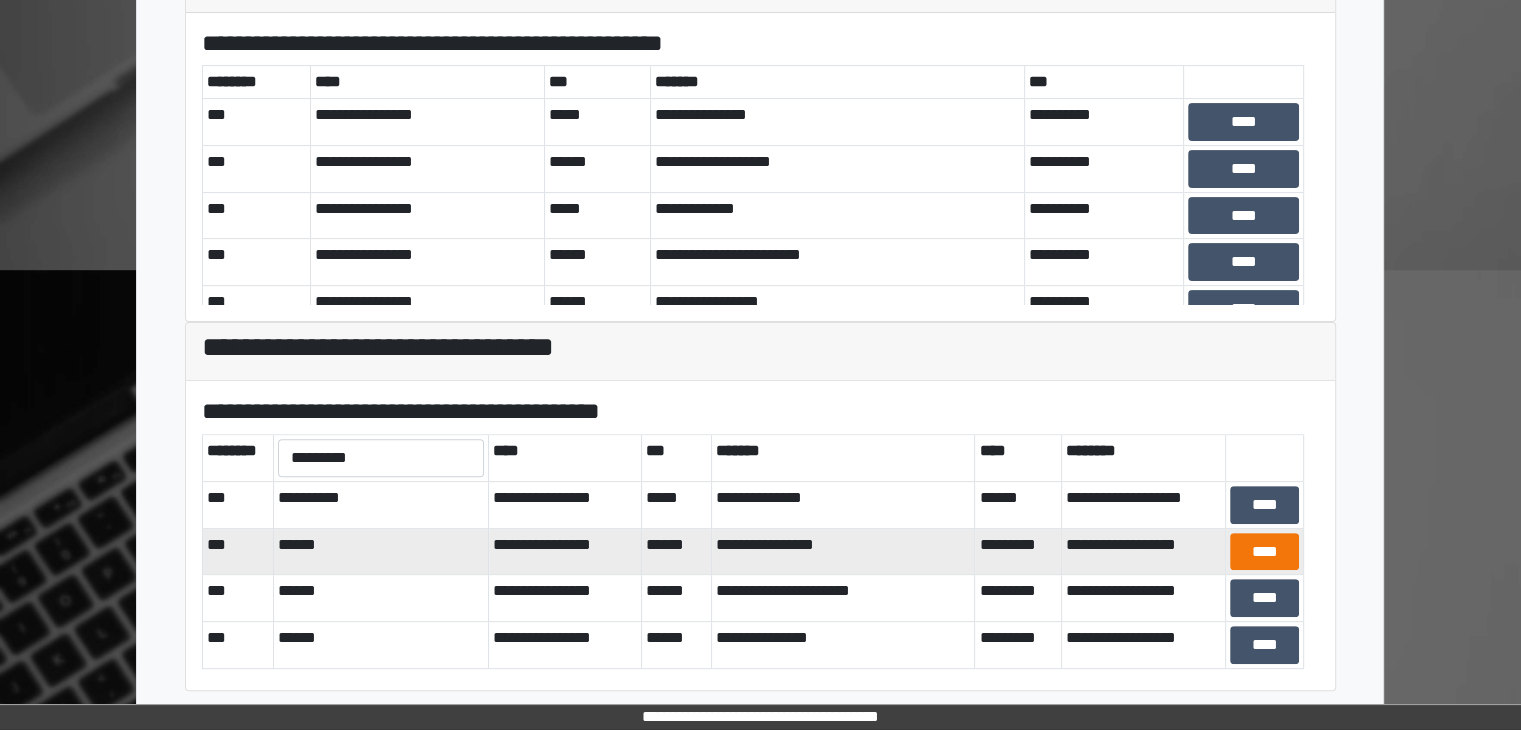 scroll, scrollTop: 581, scrollLeft: 0, axis: vertical 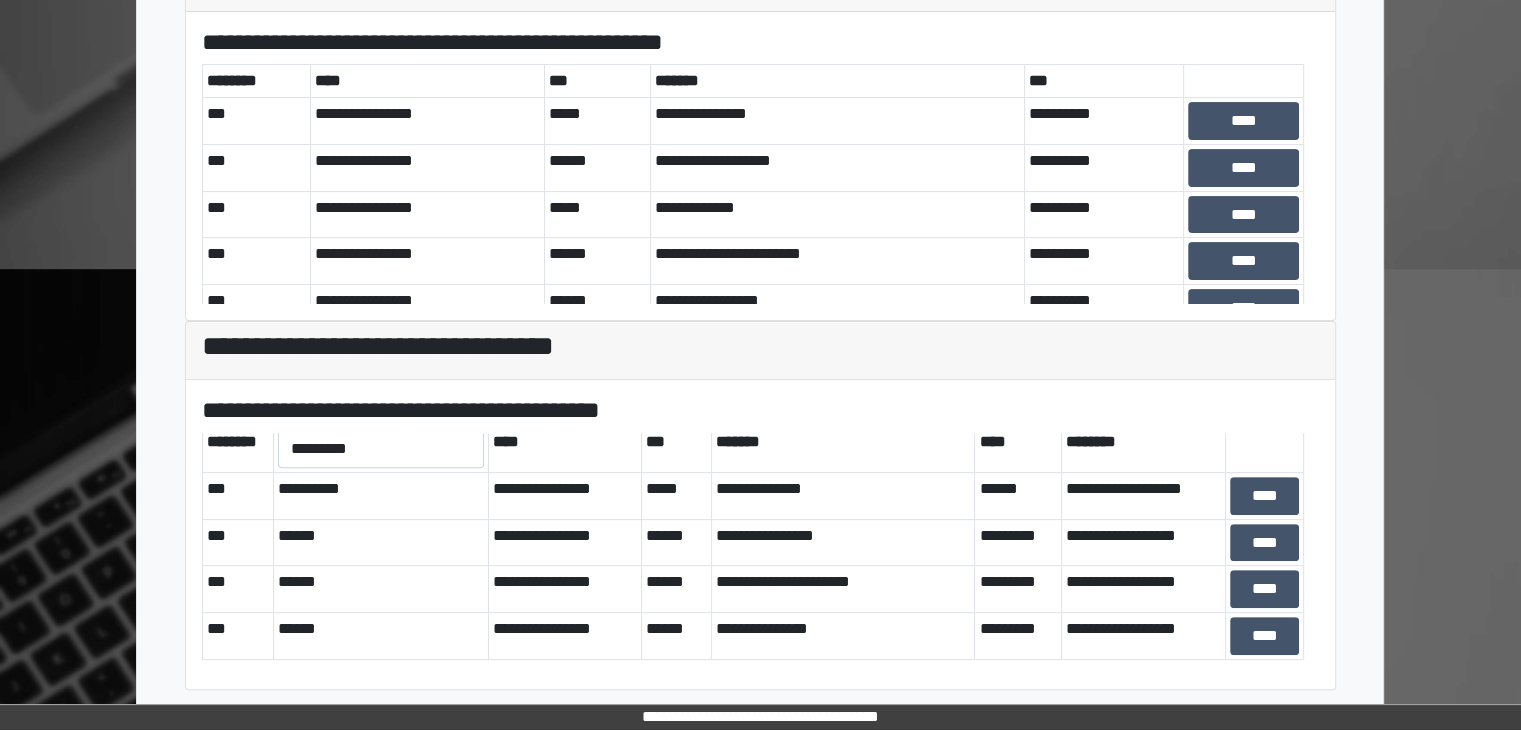 click on "**********" at bounding box center [760, 114] 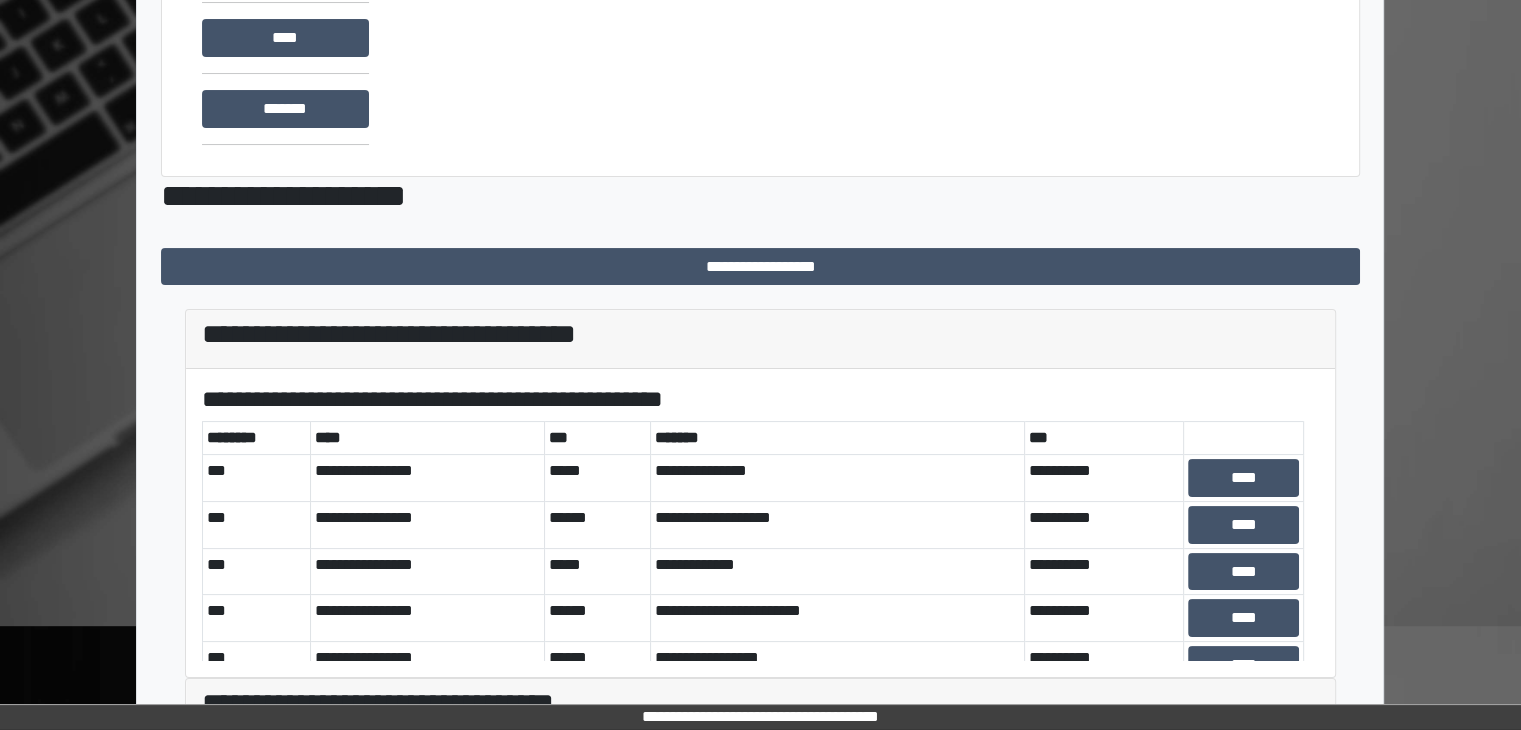 scroll, scrollTop: 281, scrollLeft: 0, axis: vertical 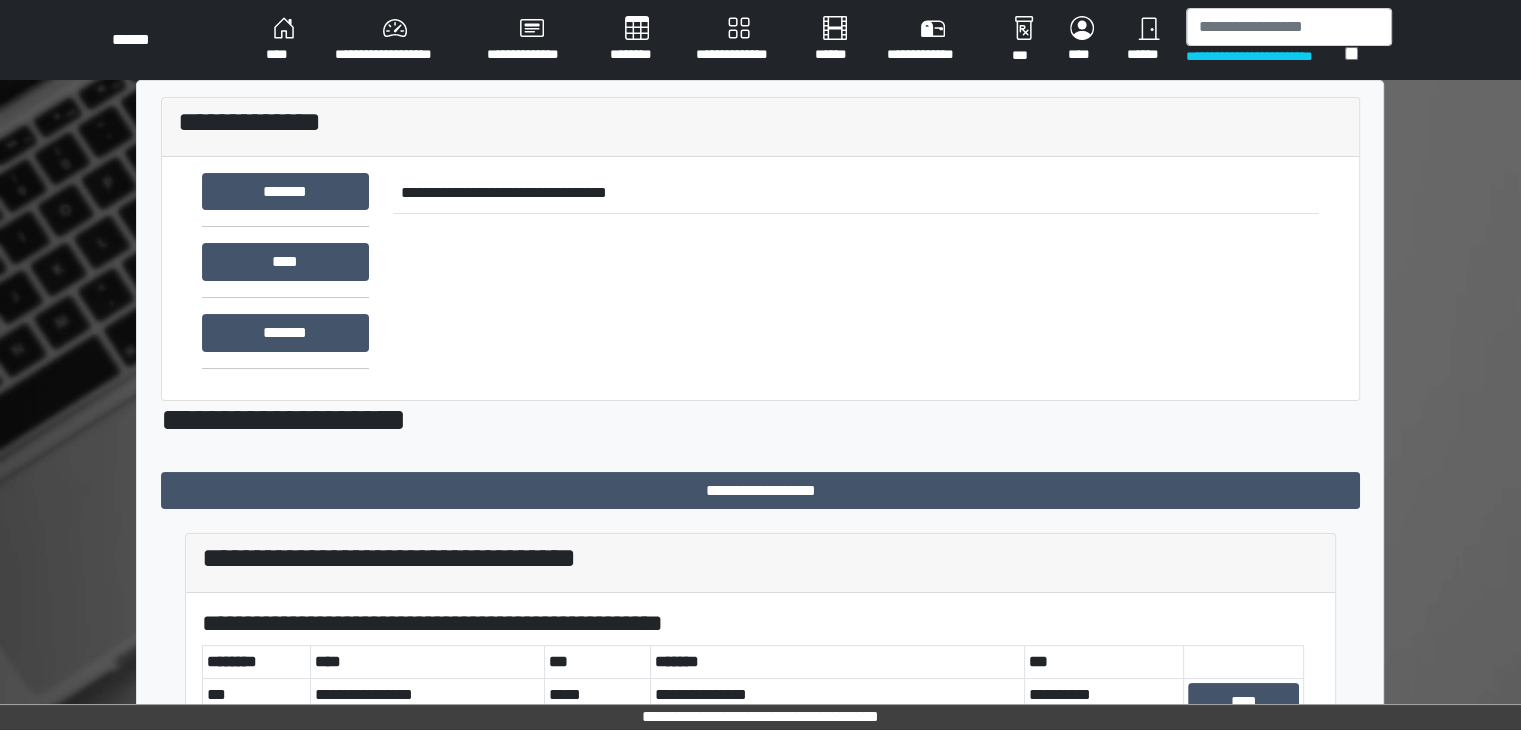 click on "**********" at bounding box center (395, 40) 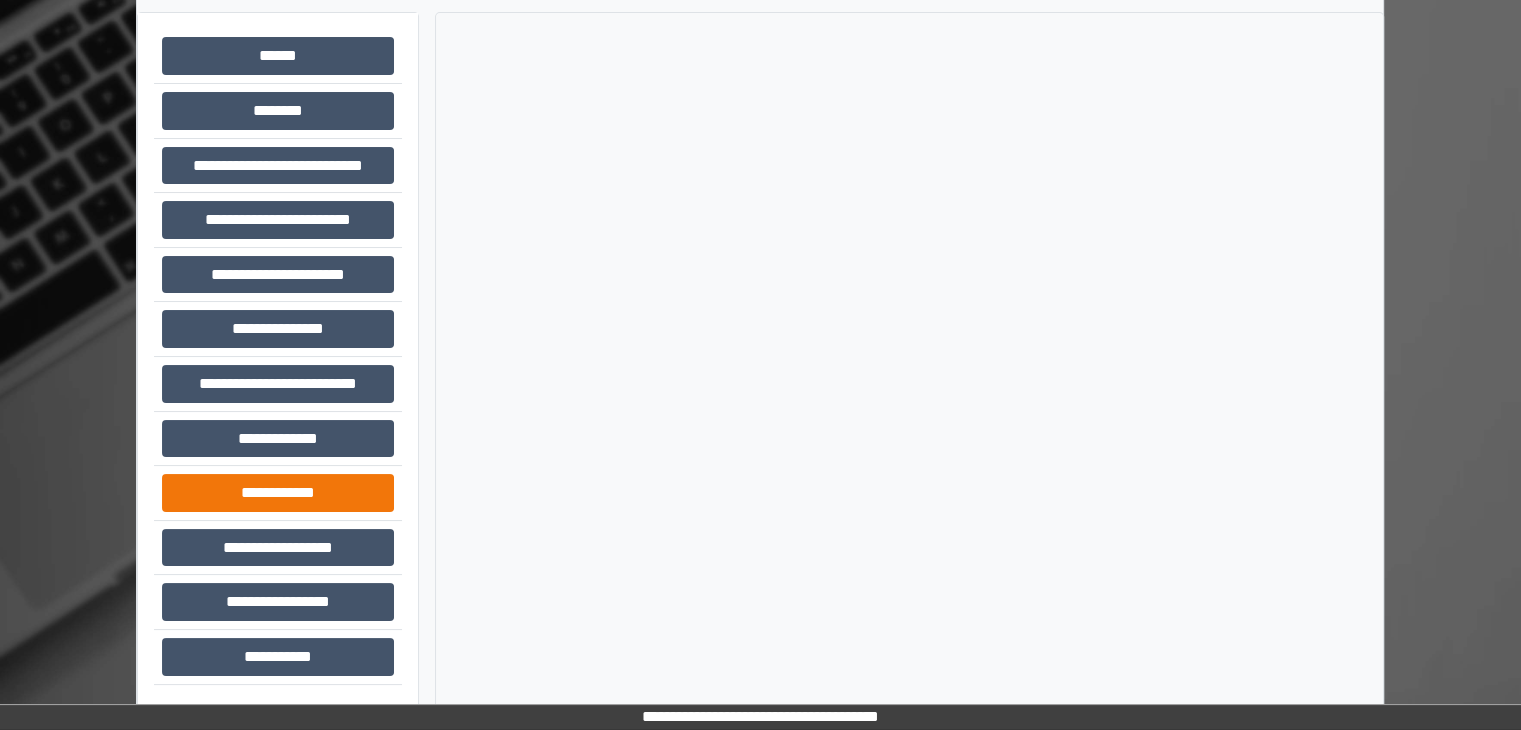 scroll, scrollTop: 87, scrollLeft: 0, axis: vertical 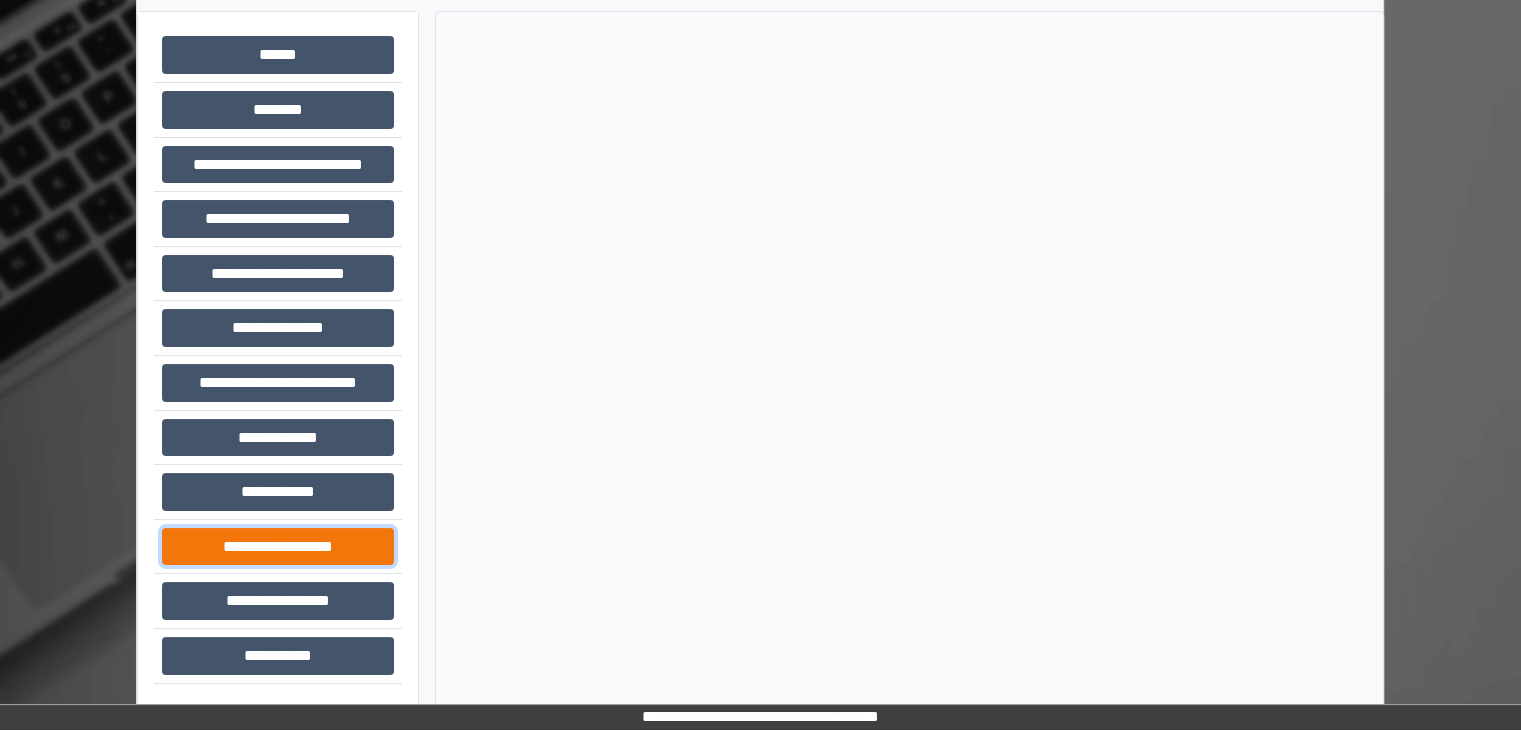 click on "**********" at bounding box center (278, 547) 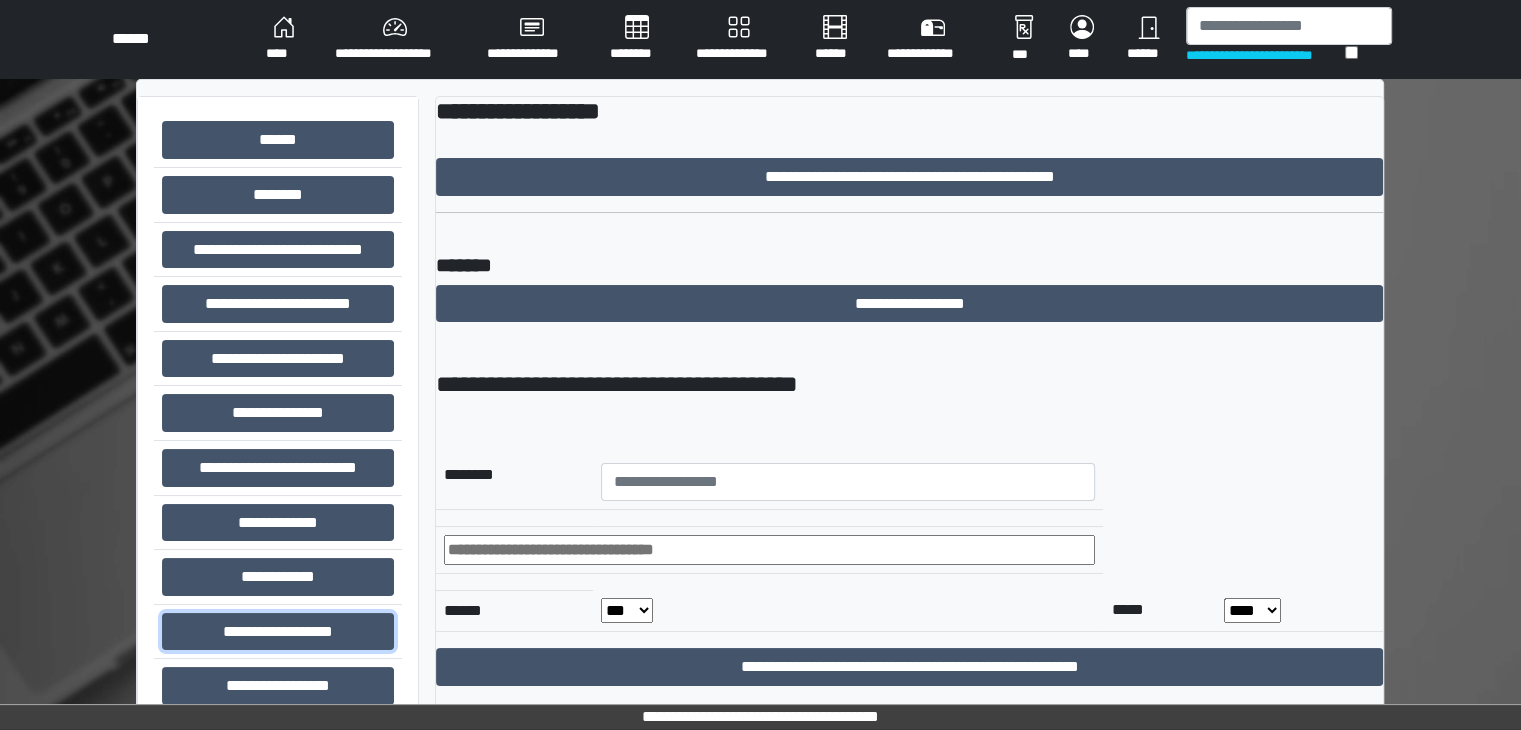 scroll, scrollTop: 0, scrollLeft: 0, axis: both 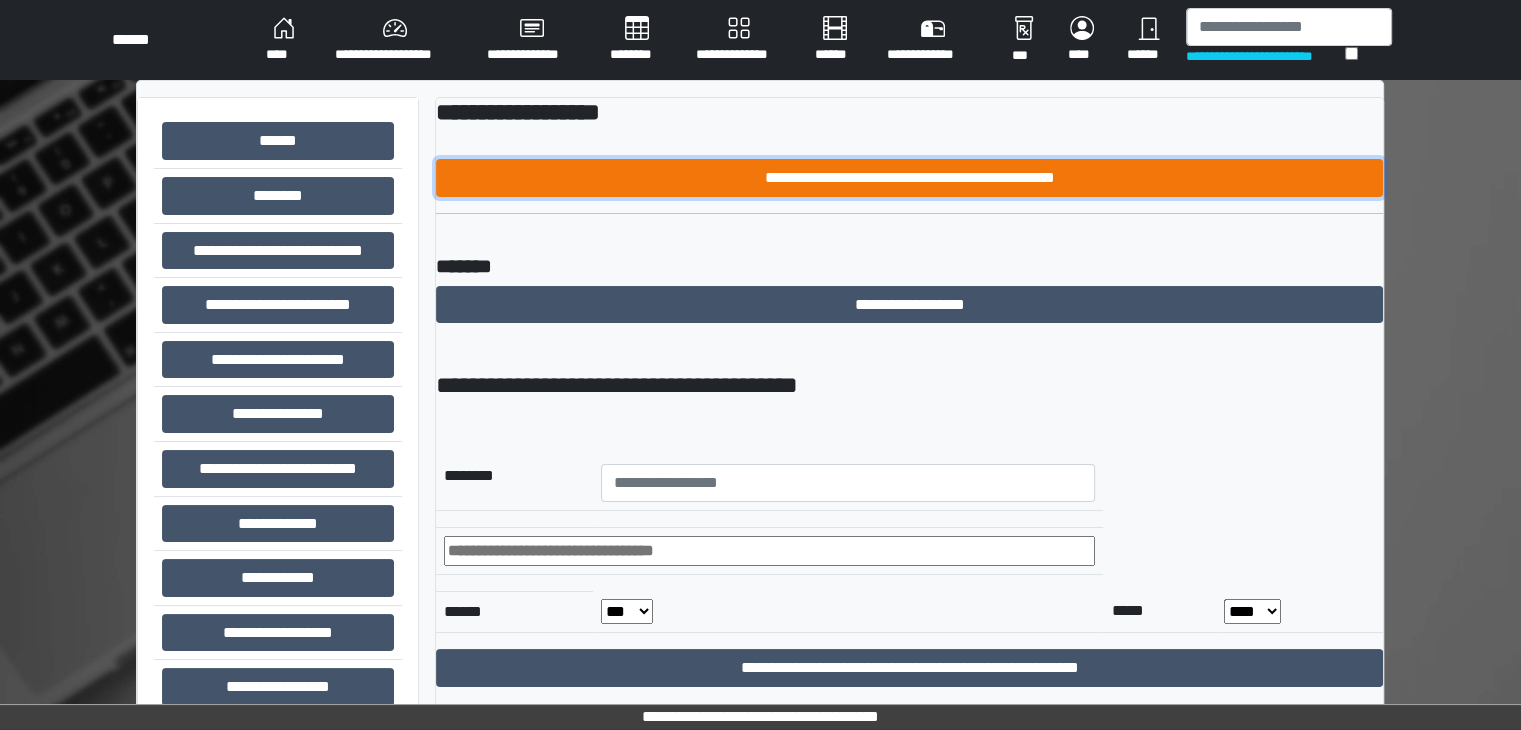 click on "**********" at bounding box center (909, 178) 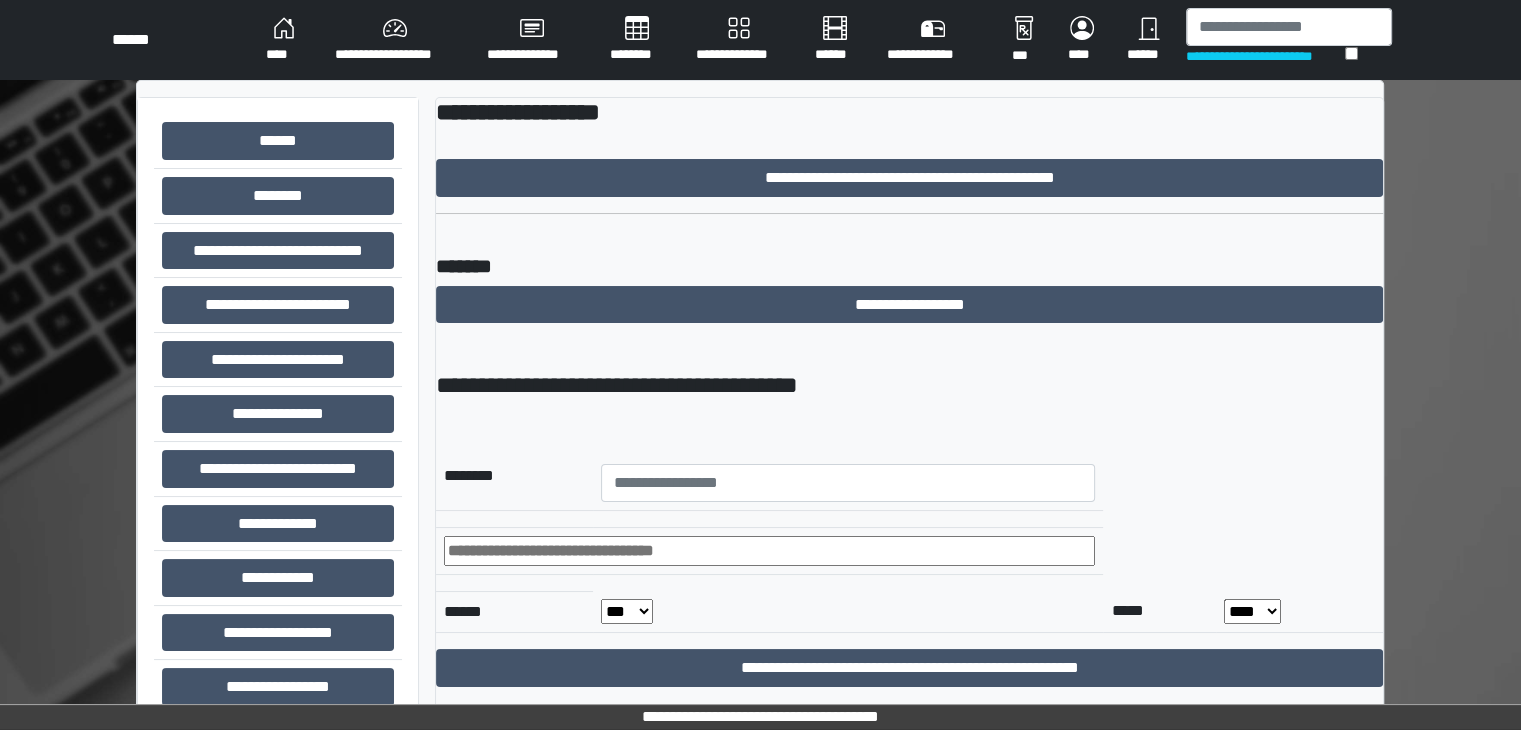 click on "****" at bounding box center [284, 40] 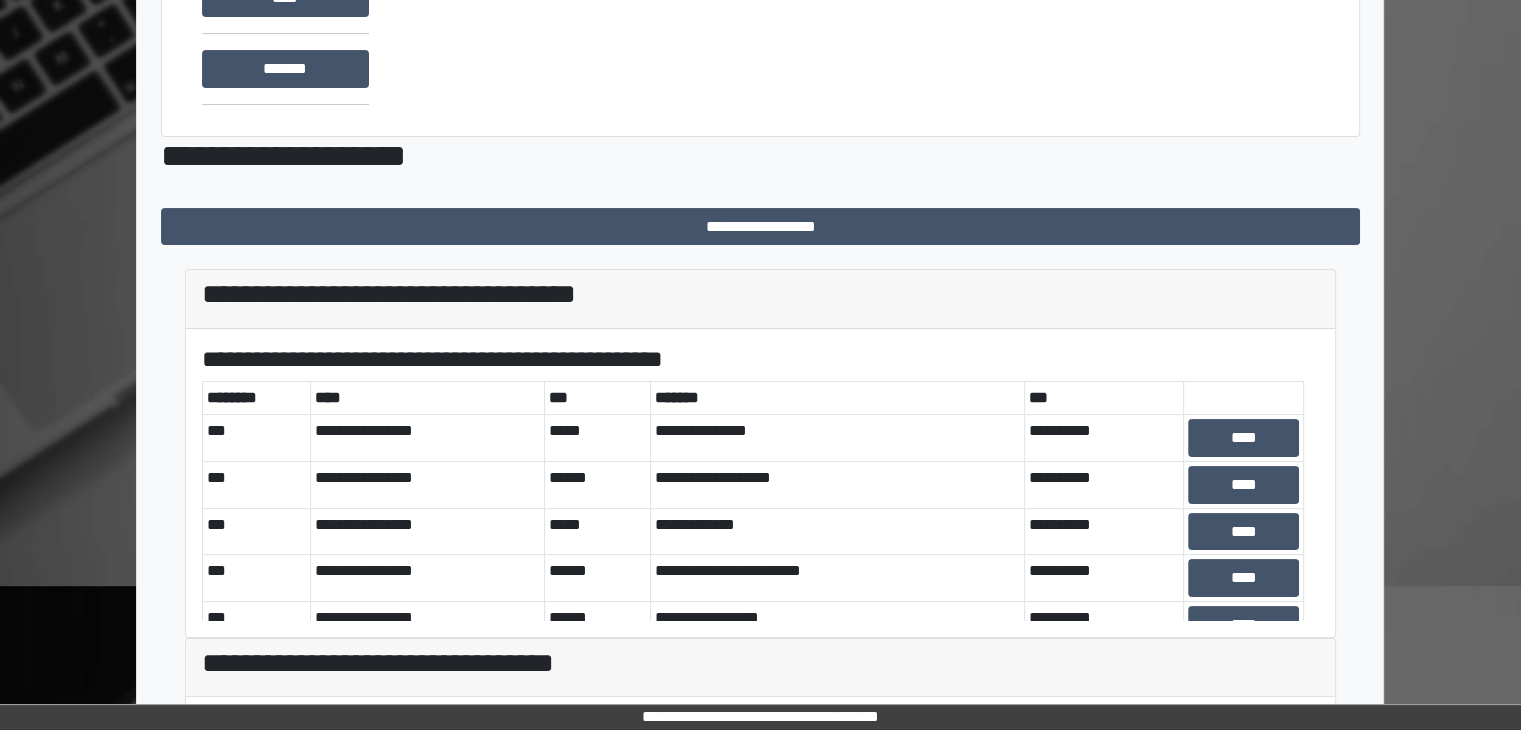 scroll, scrollTop: 0, scrollLeft: 0, axis: both 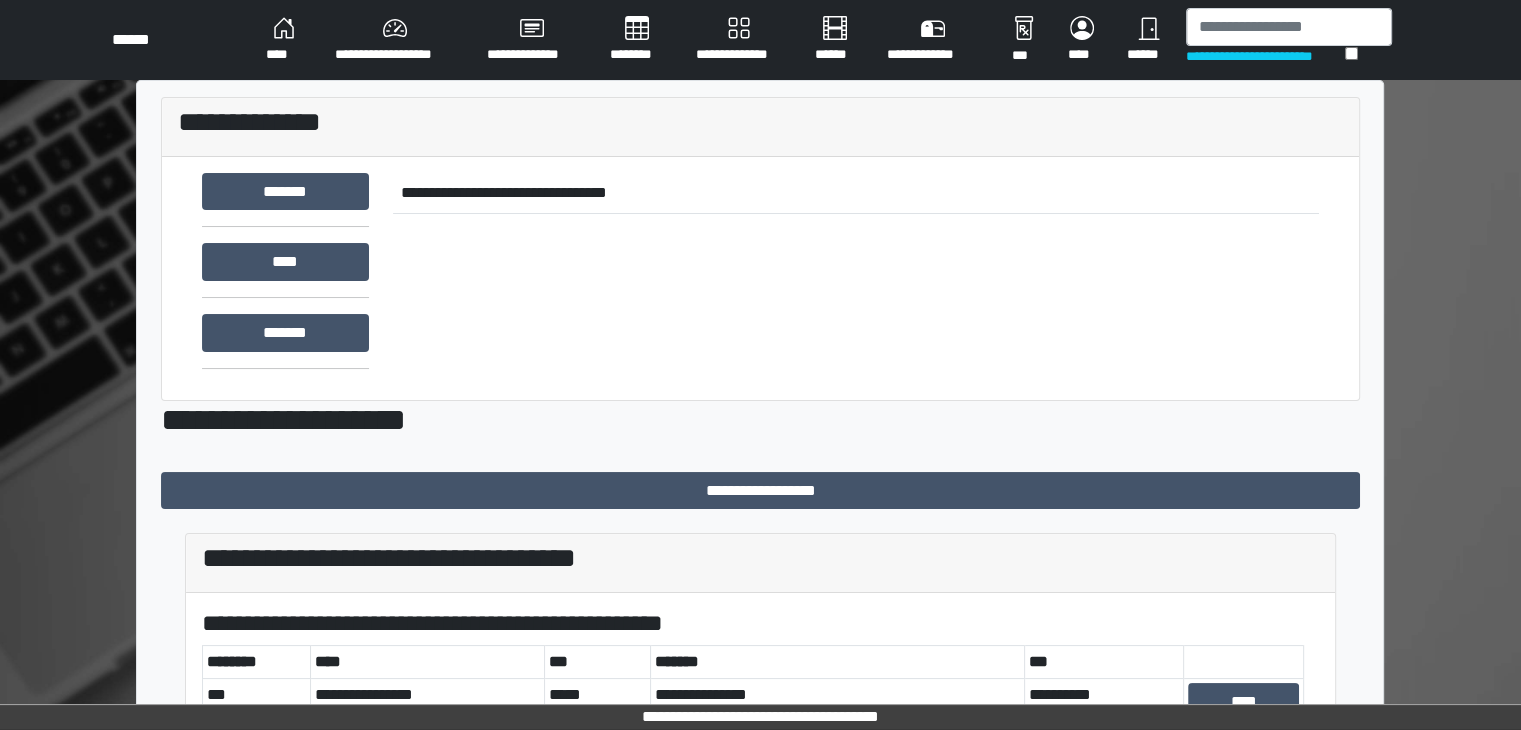 click on "****" at bounding box center (284, 40) 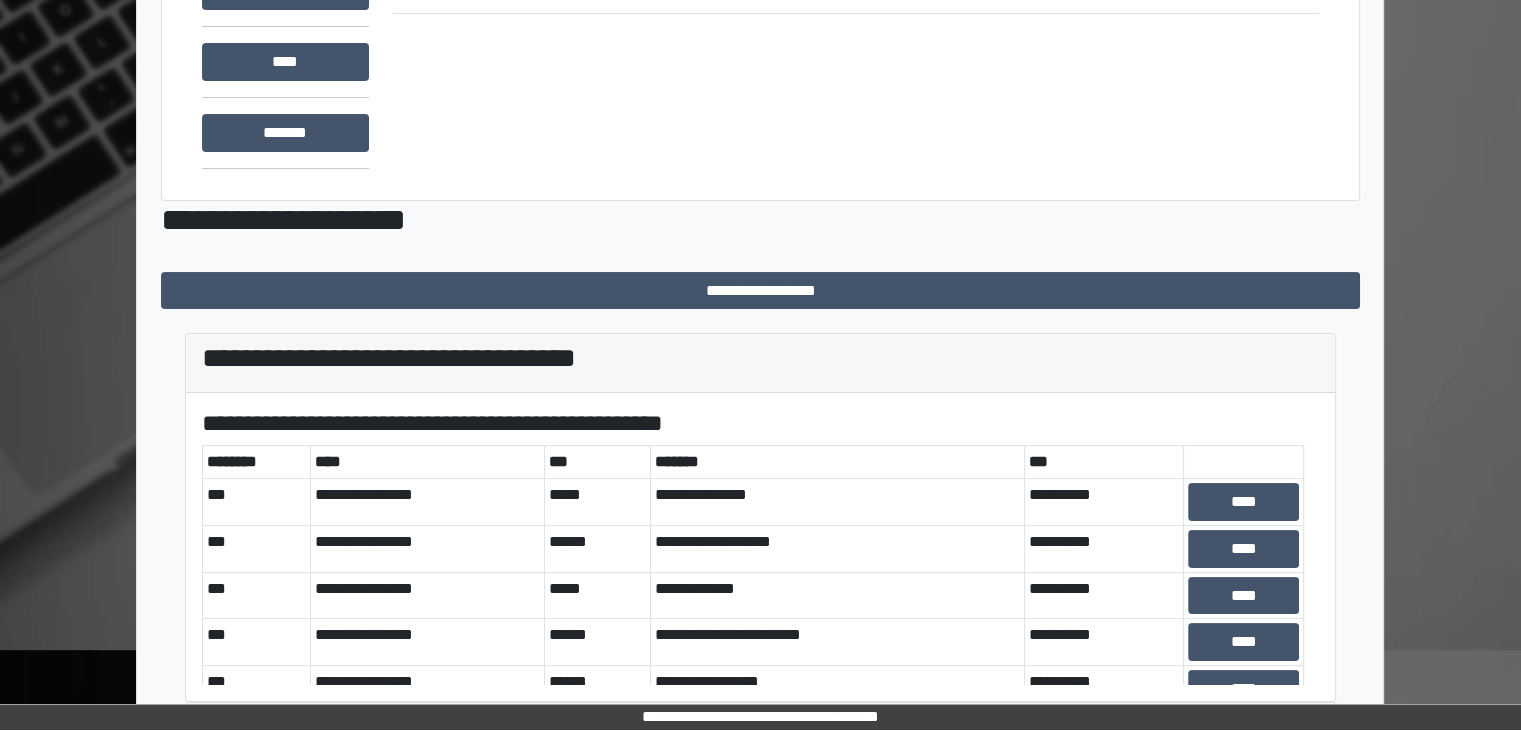 scroll, scrollTop: 581, scrollLeft: 0, axis: vertical 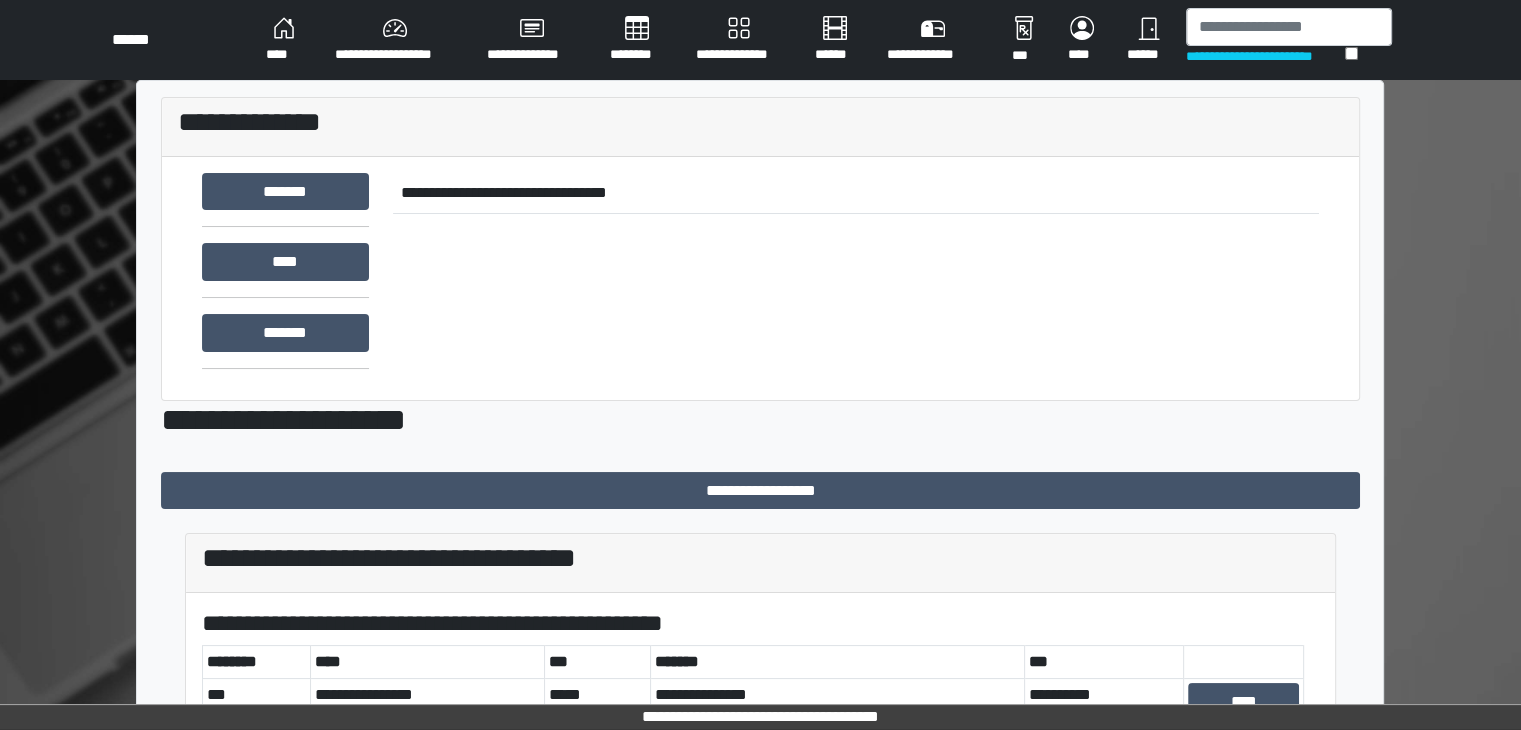 click on "**********" at bounding box center (760, 123) 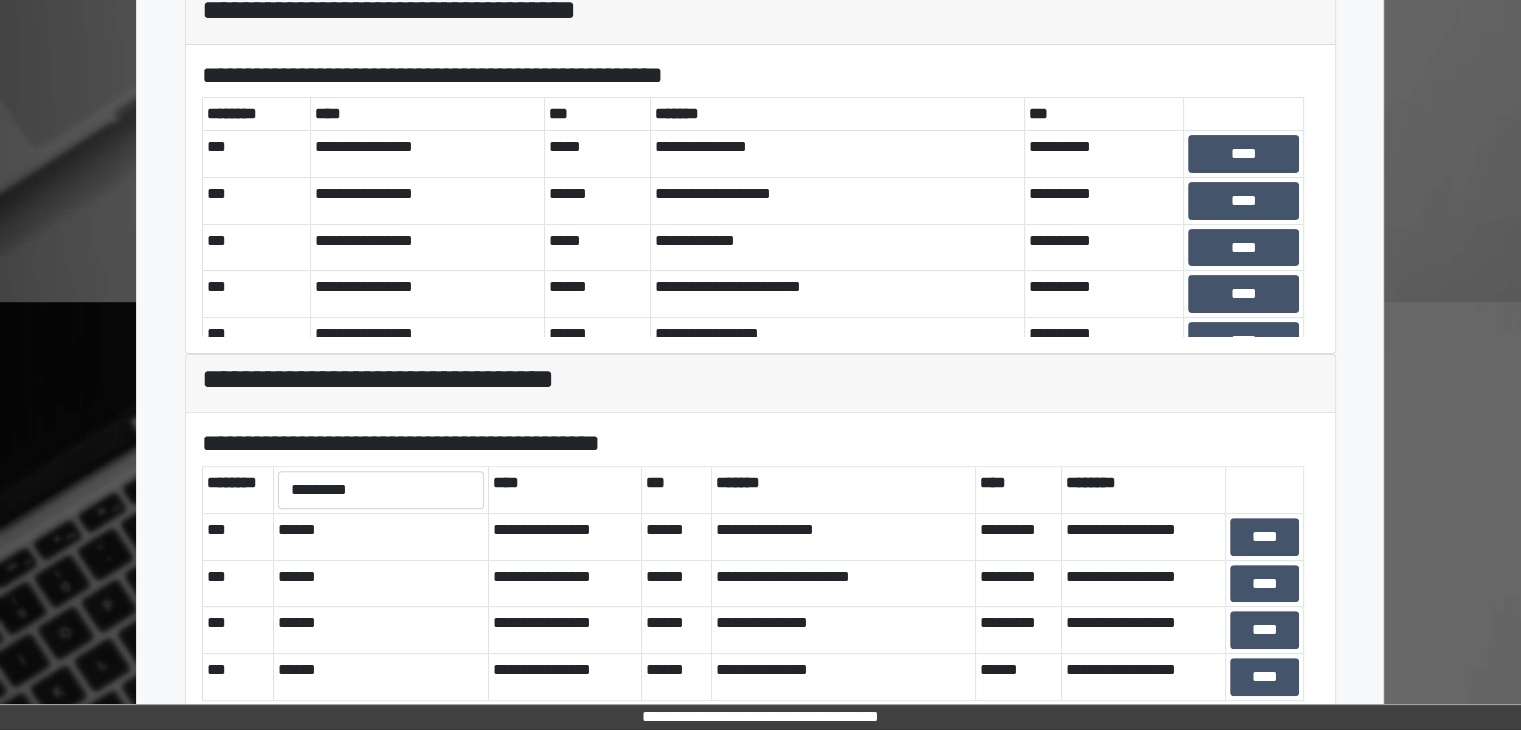 scroll, scrollTop: 581, scrollLeft: 0, axis: vertical 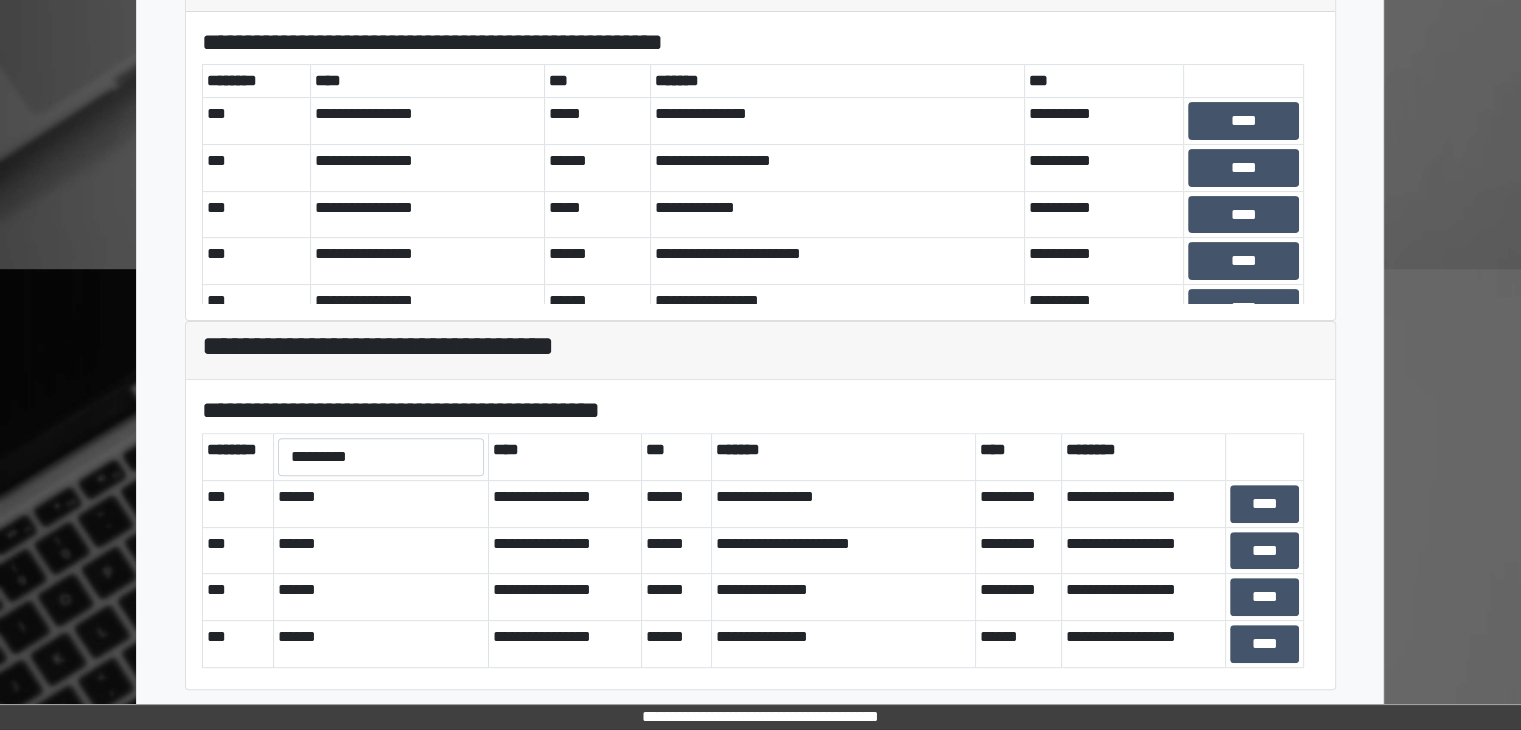 click on "**********" at bounding box center (760, 347) 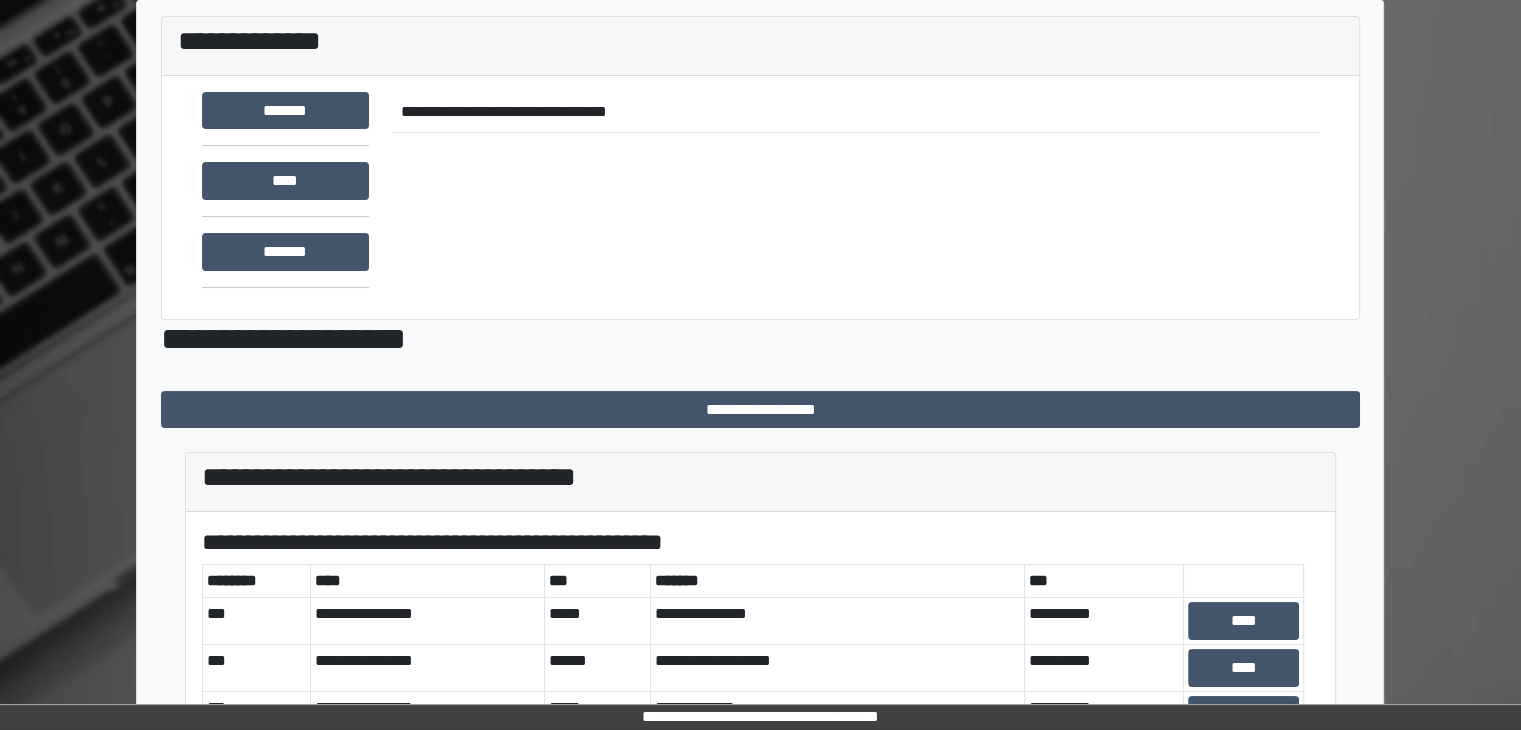 scroll, scrollTop: 0, scrollLeft: 0, axis: both 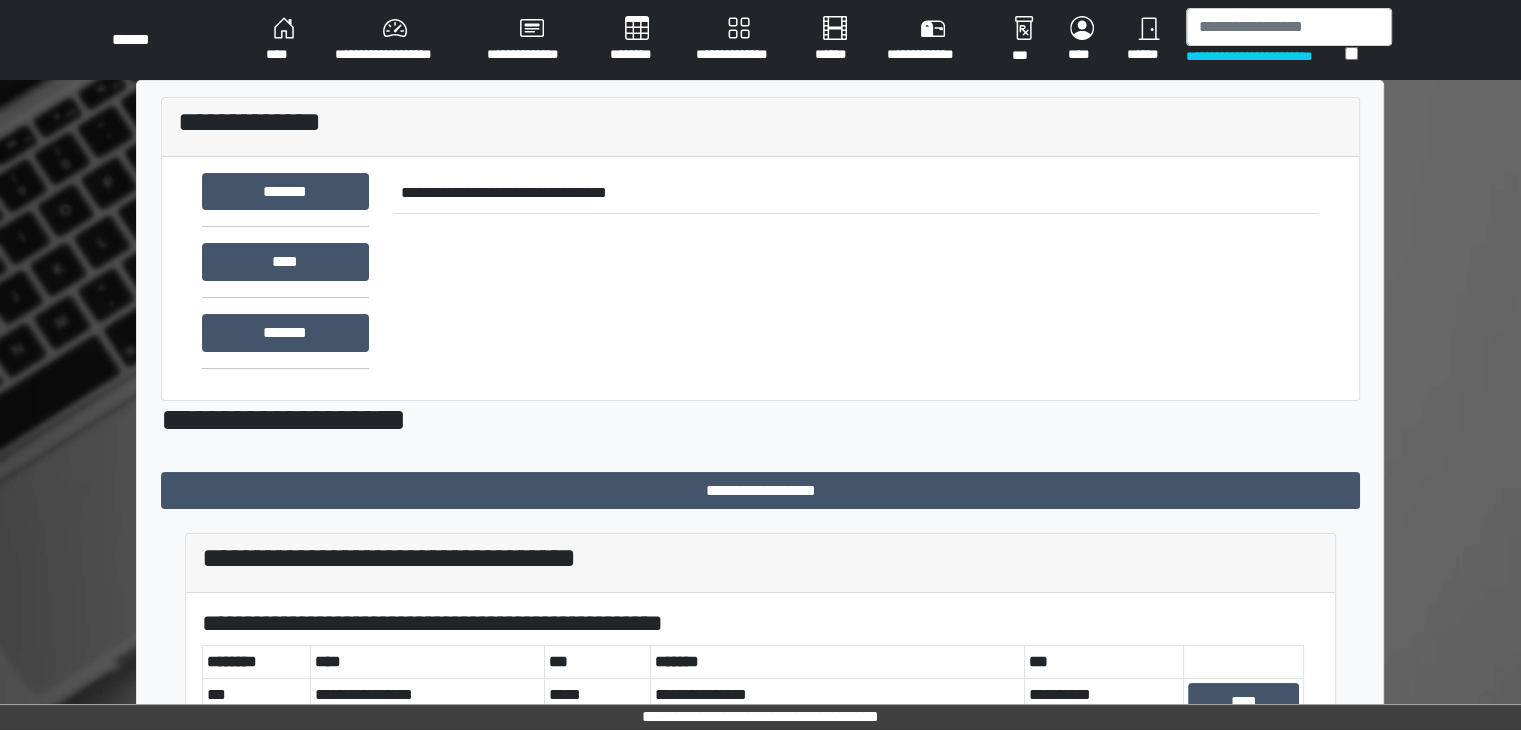 click on "**********" at bounding box center (760, 127) 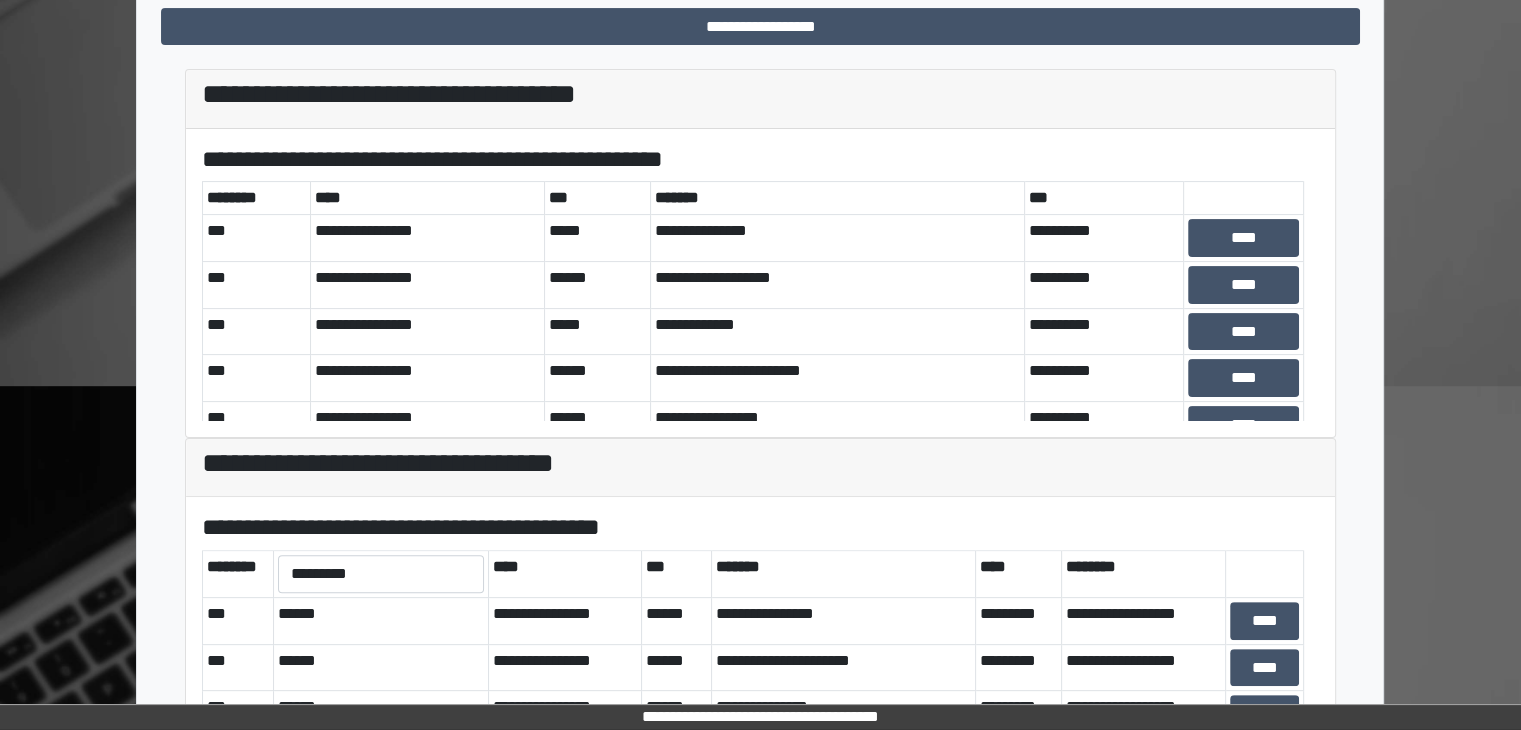 scroll, scrollTop: 581, scrollLeft: 0, axis: vertical 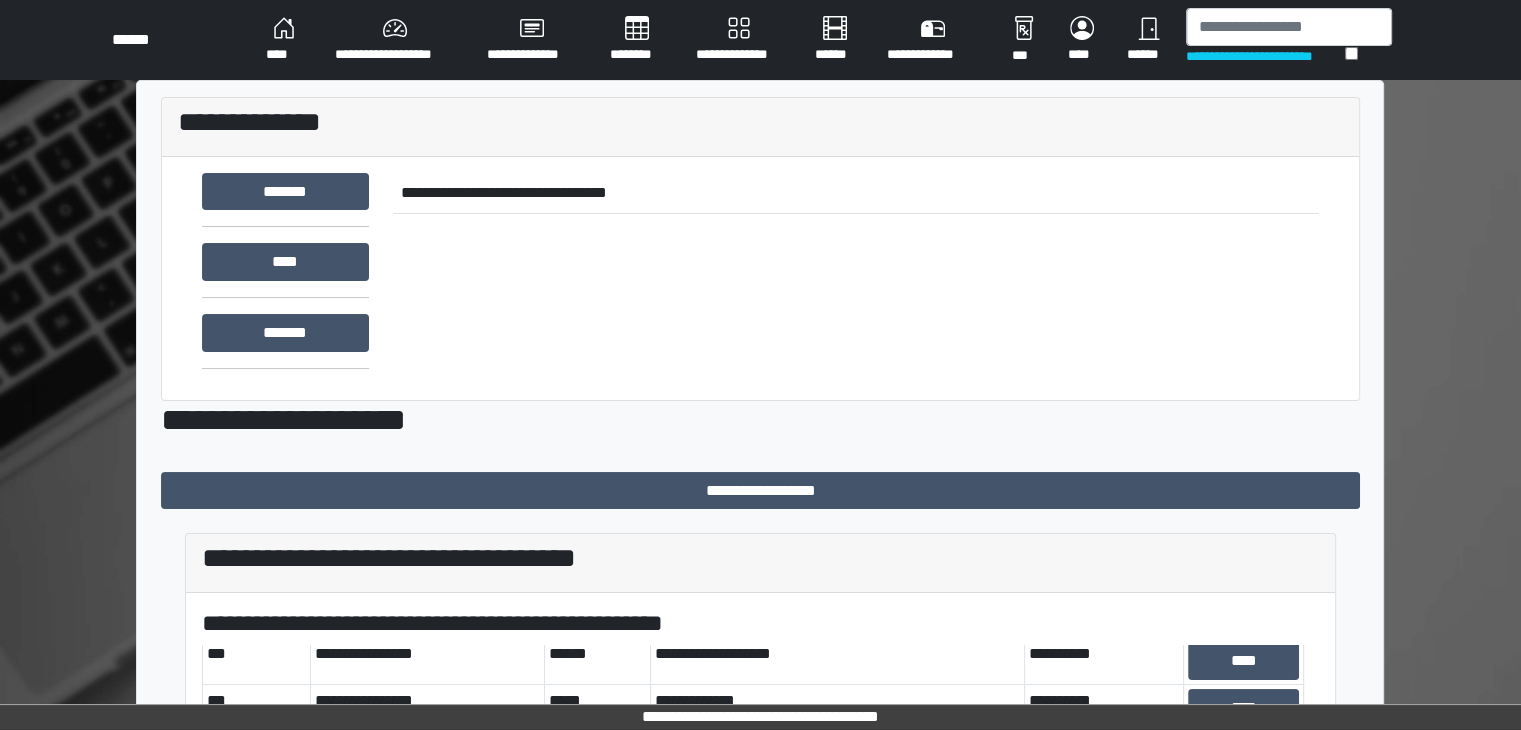 click on "**********" at bounding box center [760, 40] 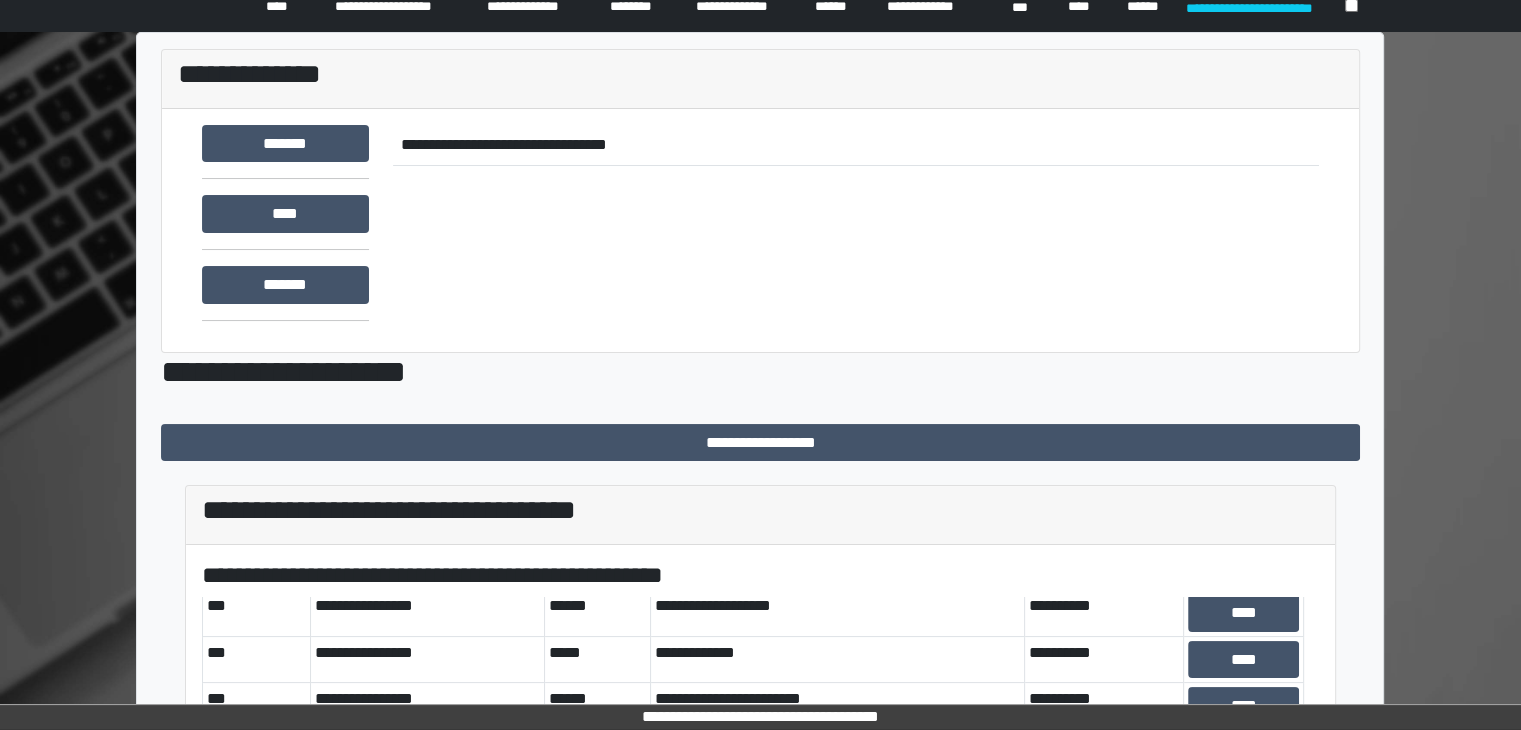 scroll, scrollTop: 0, scrollLeft: 0, axis: both 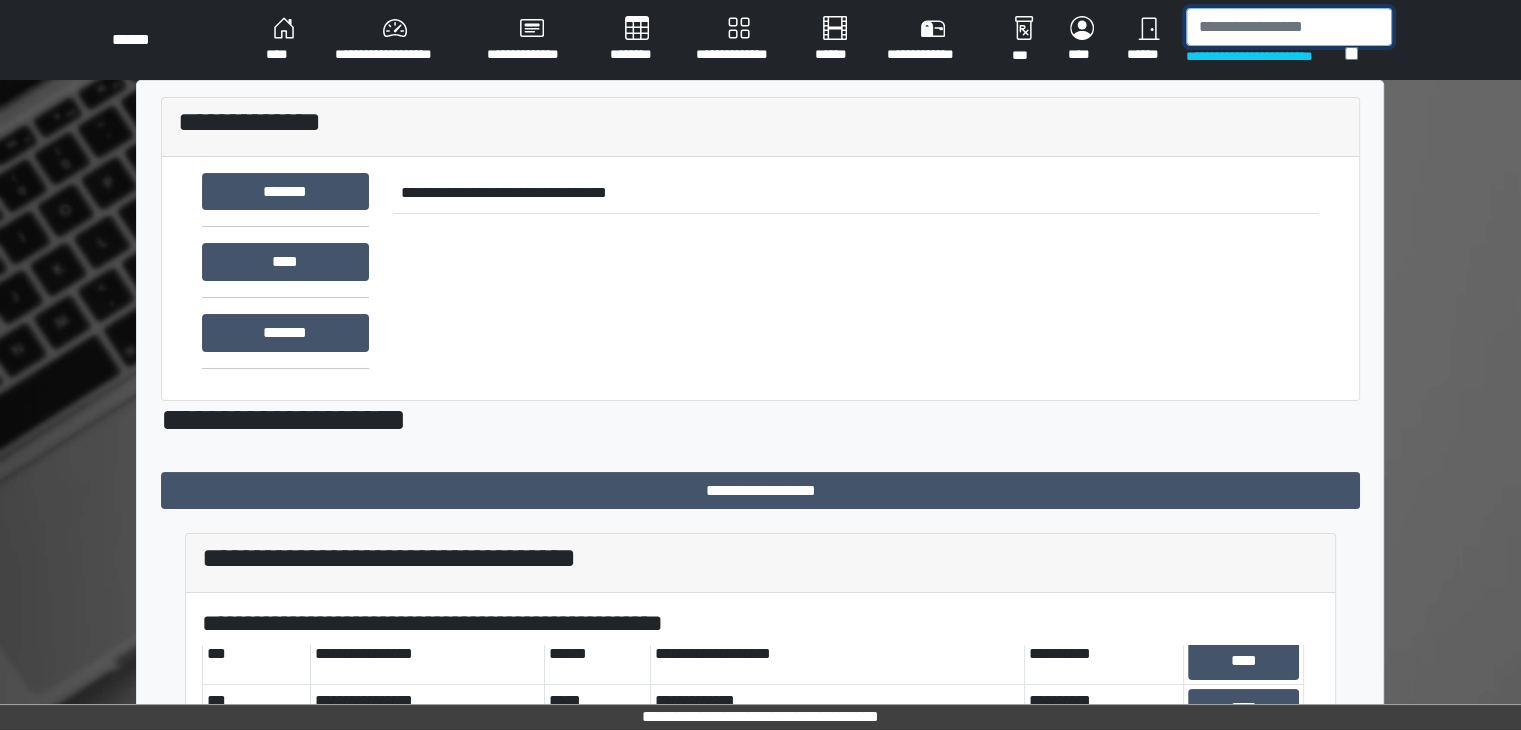 click at bounding box center [1289, 27] 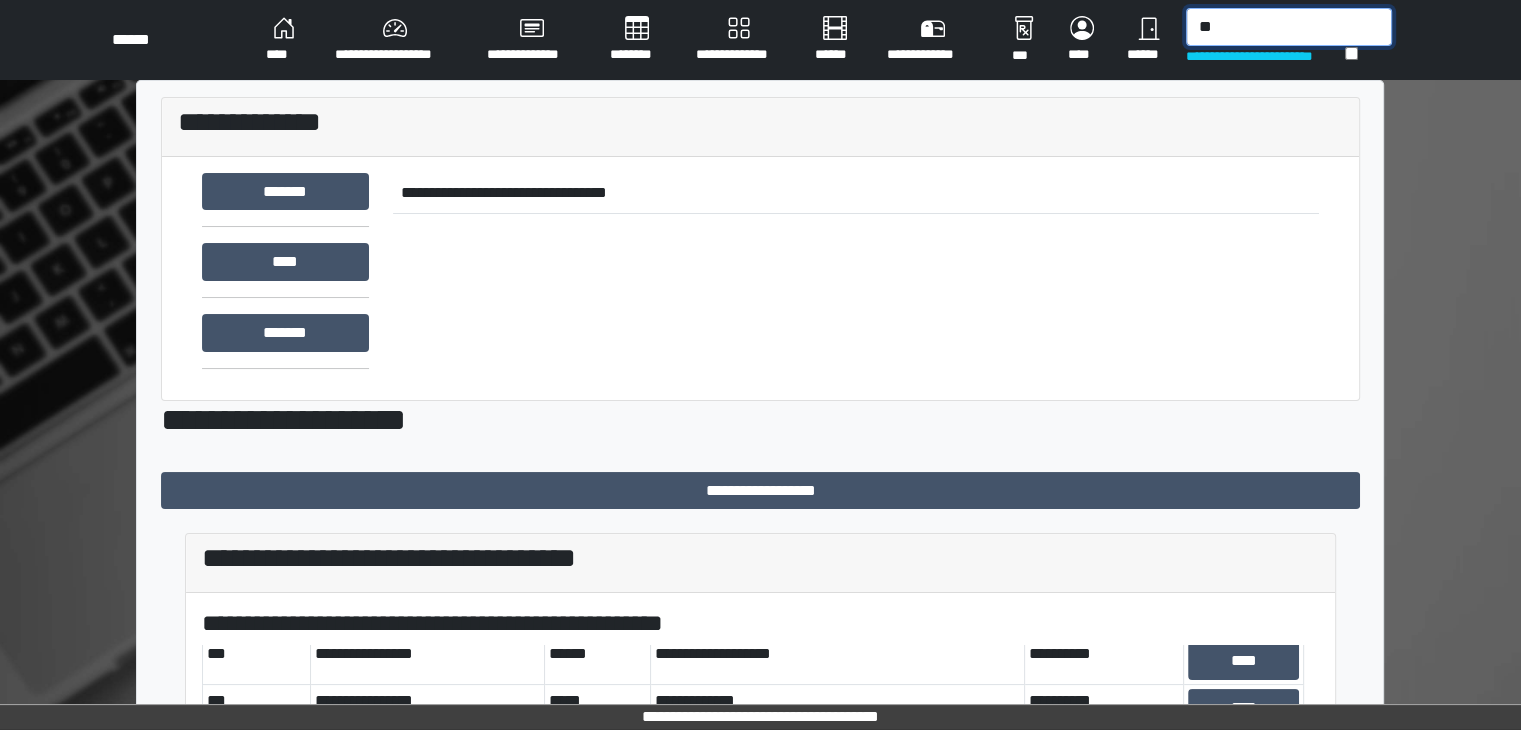 type on "*" 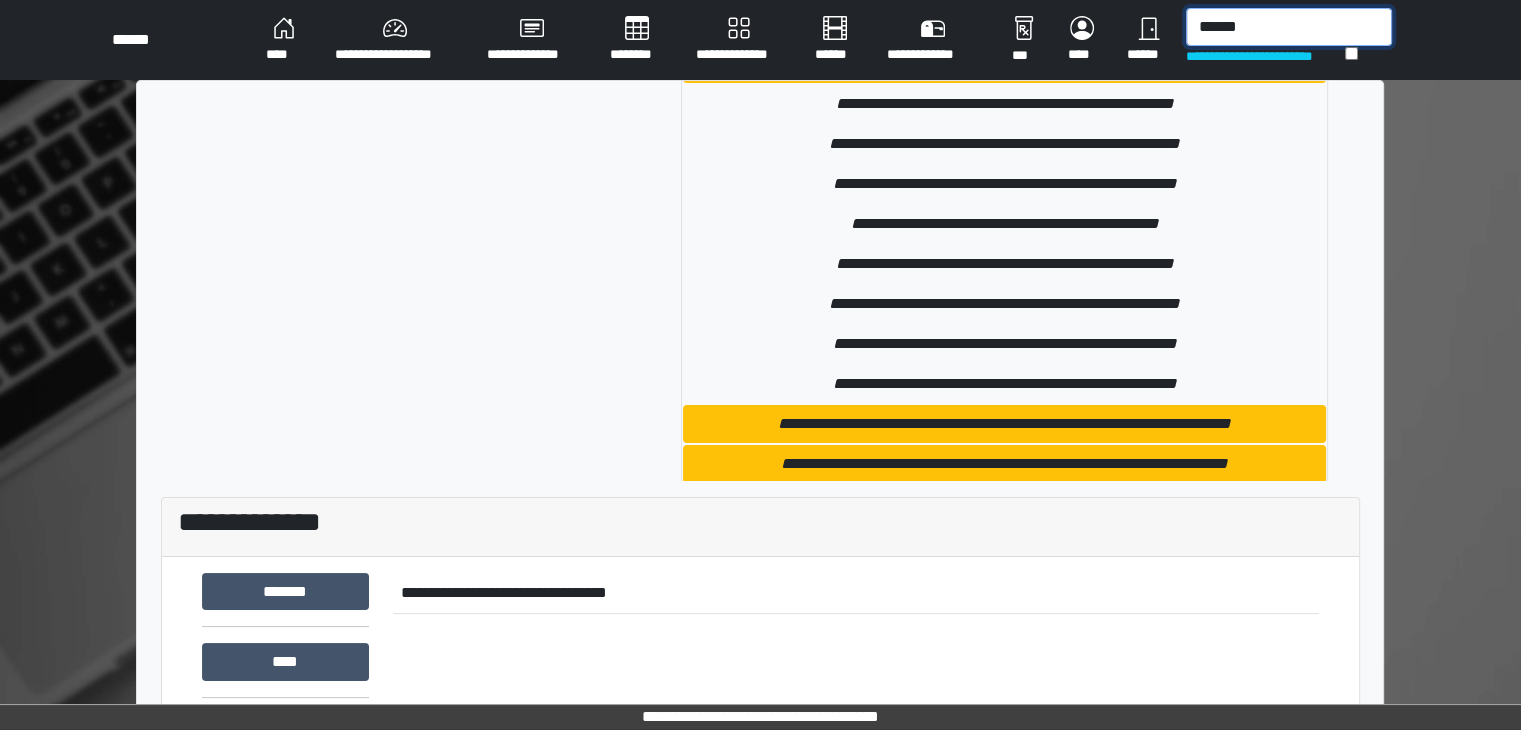 scroll, scrollTop: 2000, scrollLeft: 0, axis: vertical 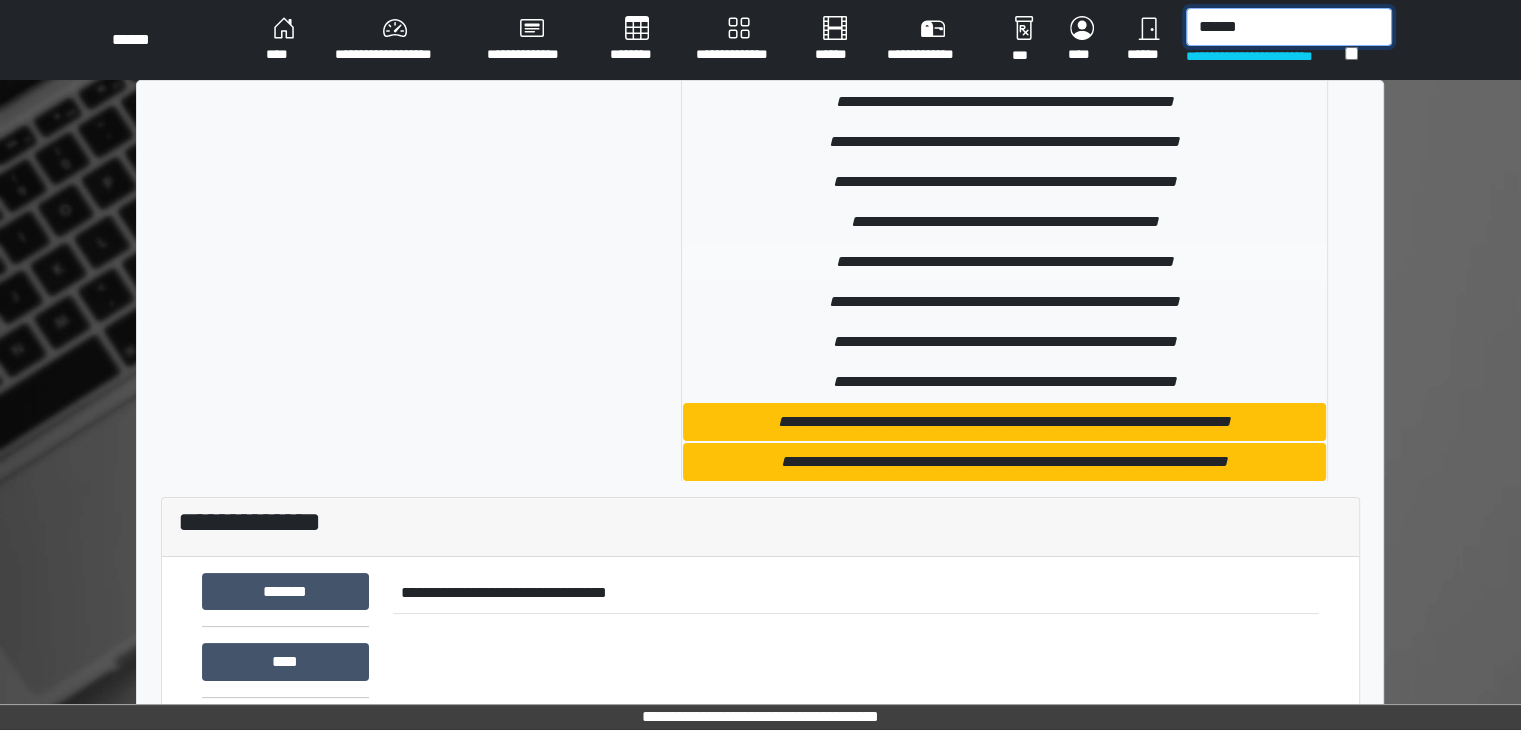 type on "******" 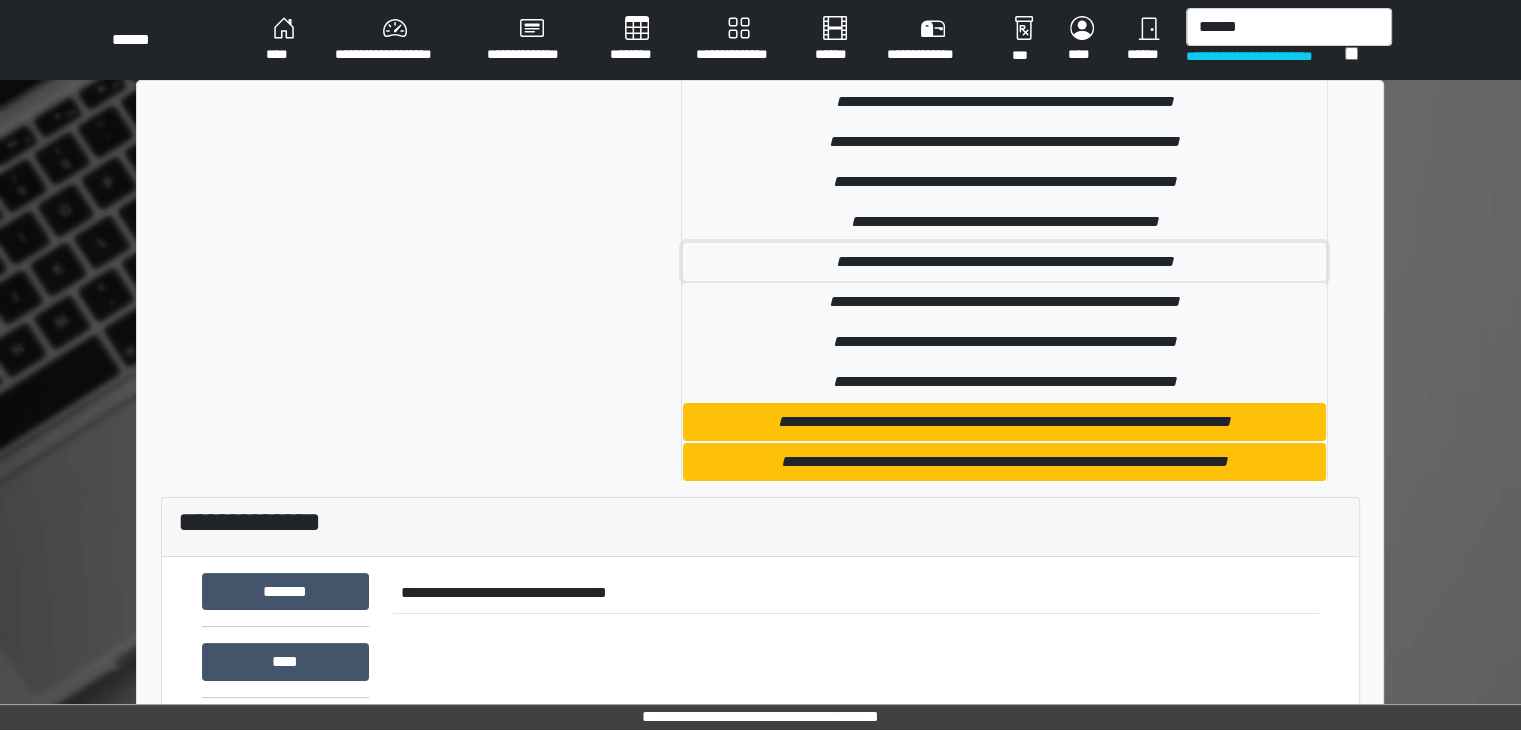 click on "**********" at bounding box center [1005, 262] 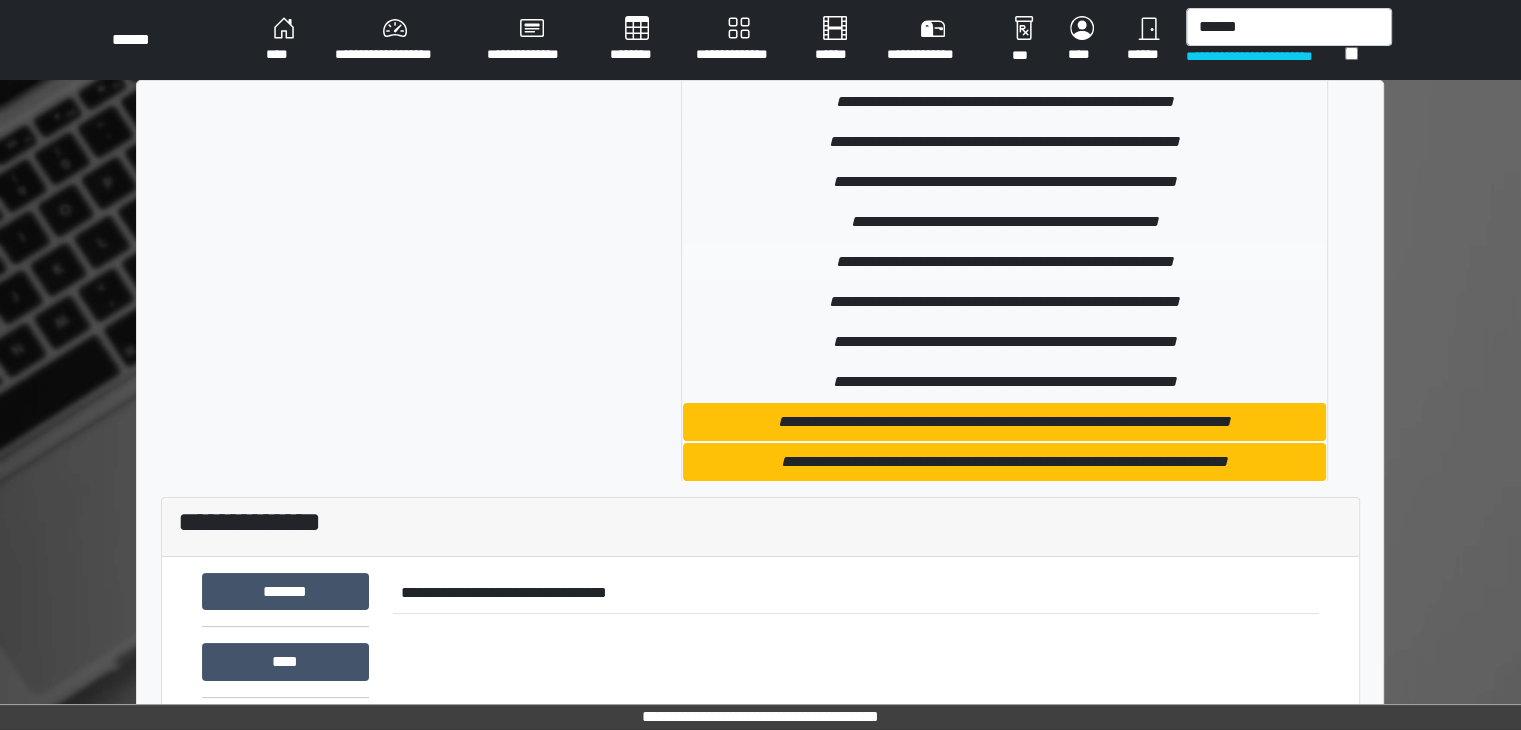 type 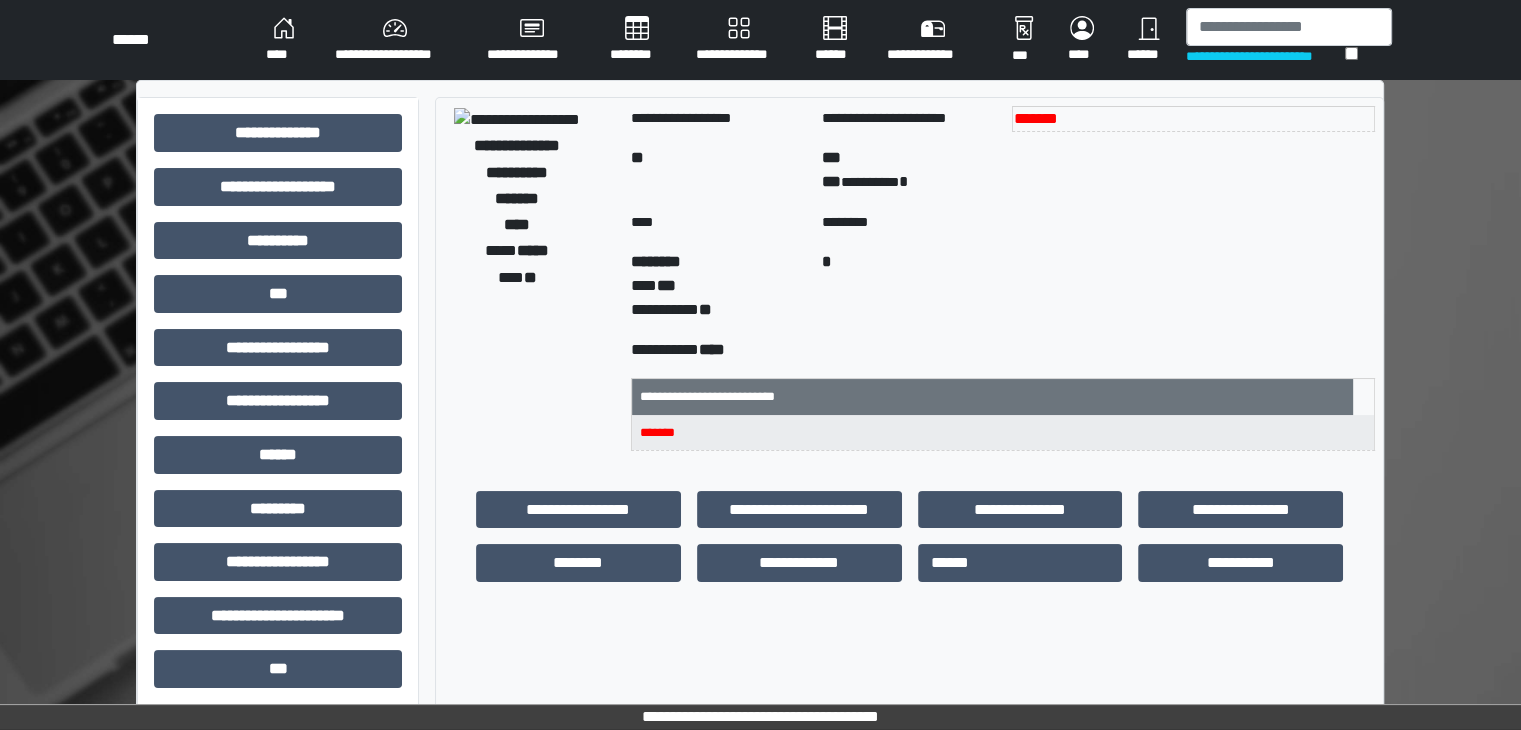 click on "****" at bounding box center (284, 40) 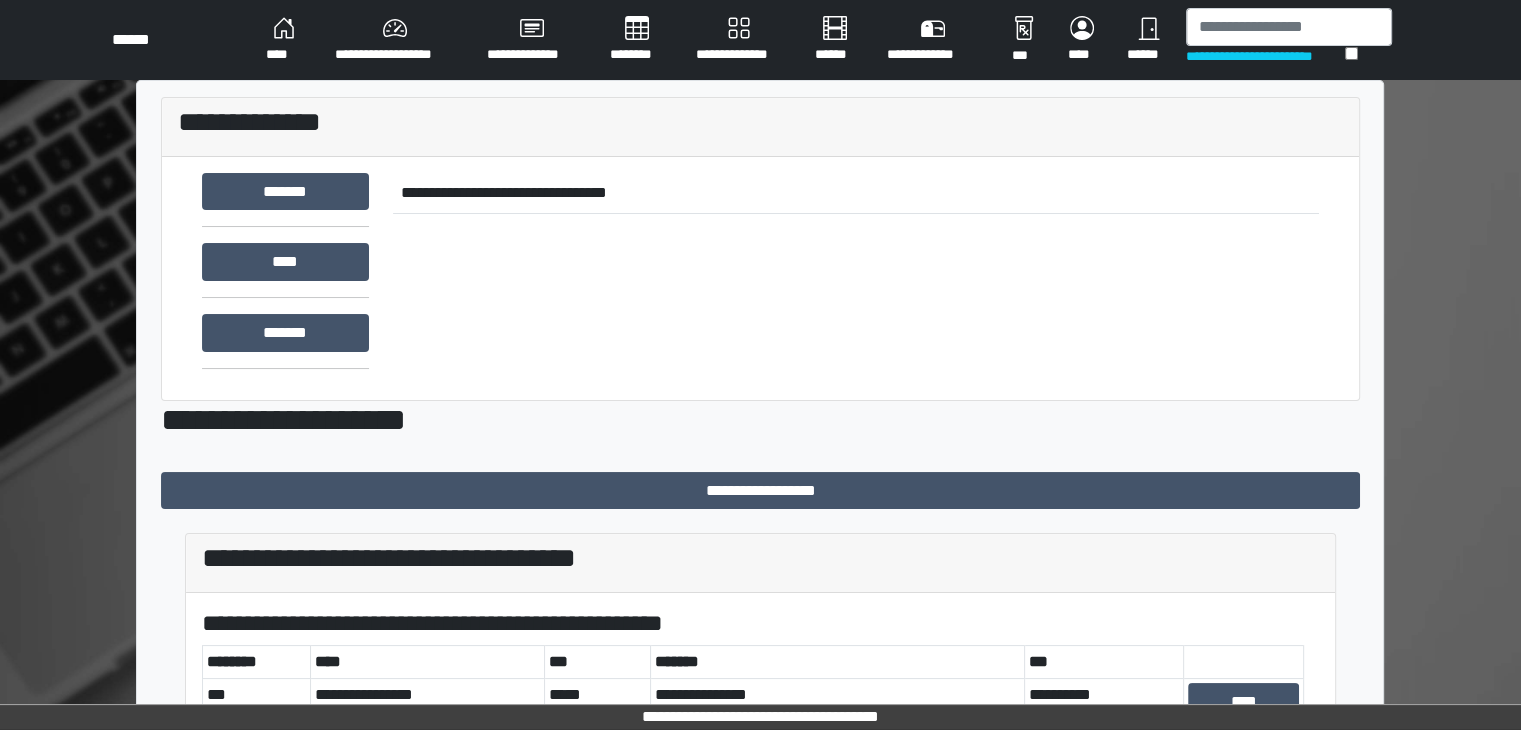 click on "****" at bounding box center (284, 40) 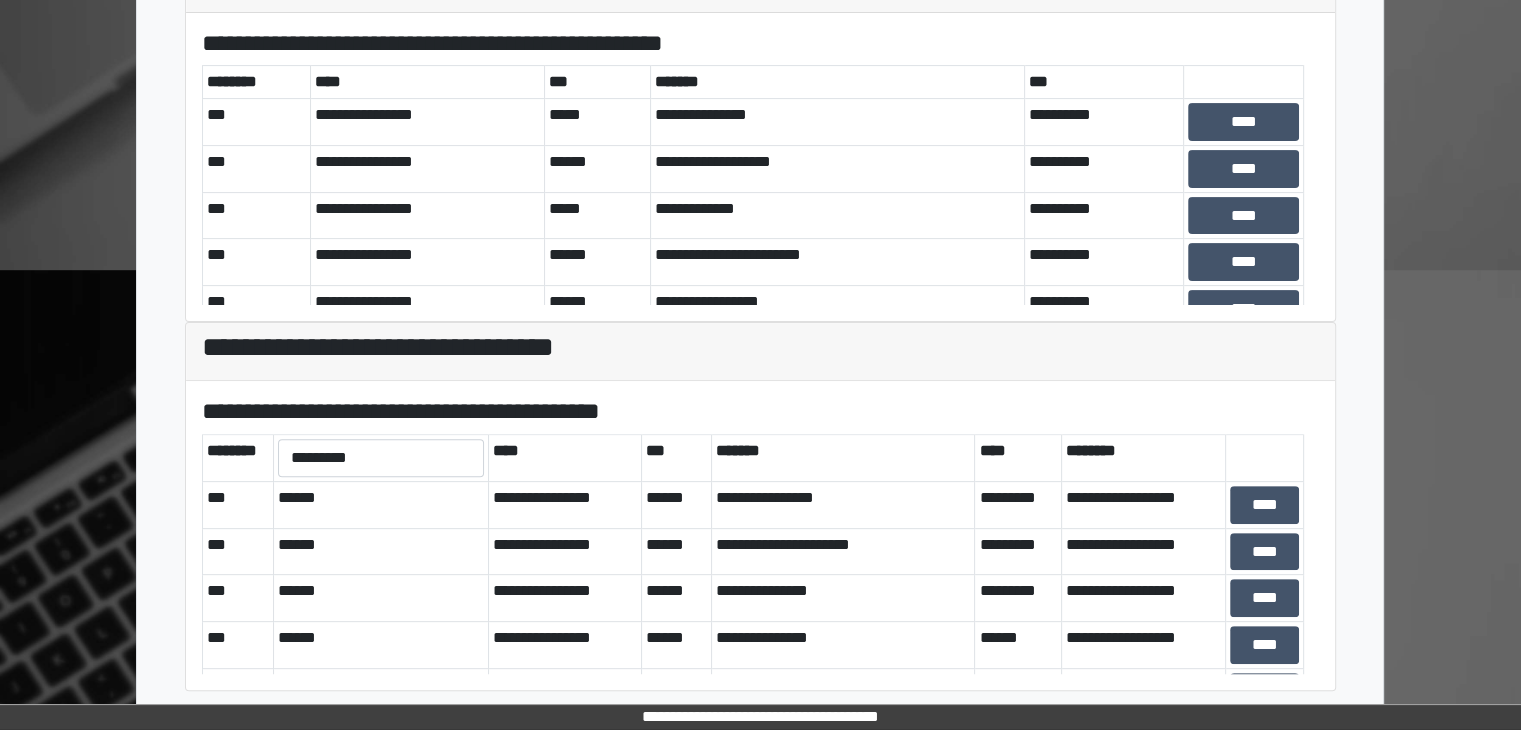 scroll, scrollTop: 581, scrollLeft: 0, axis: vertical 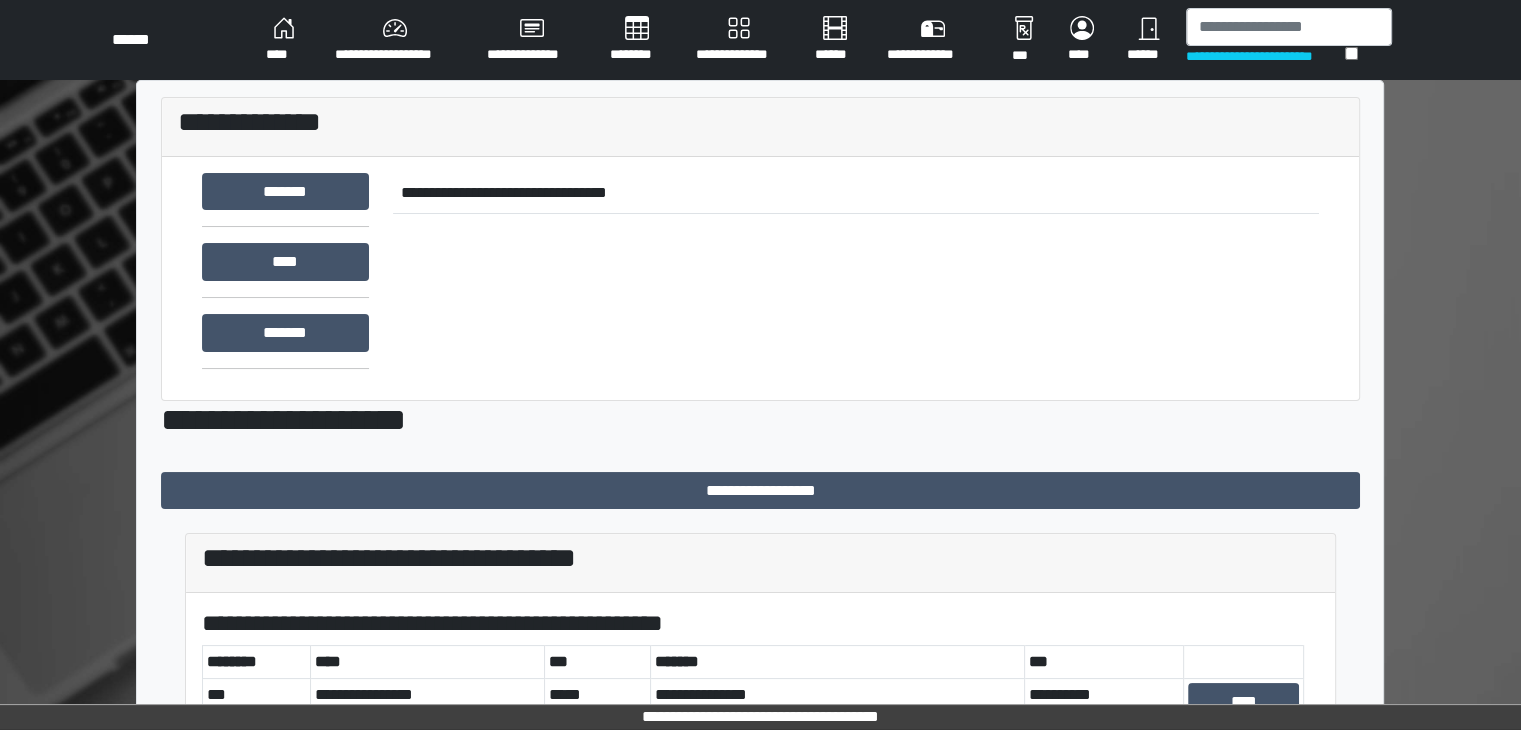 click on "********" at bounding box center (637, 40) 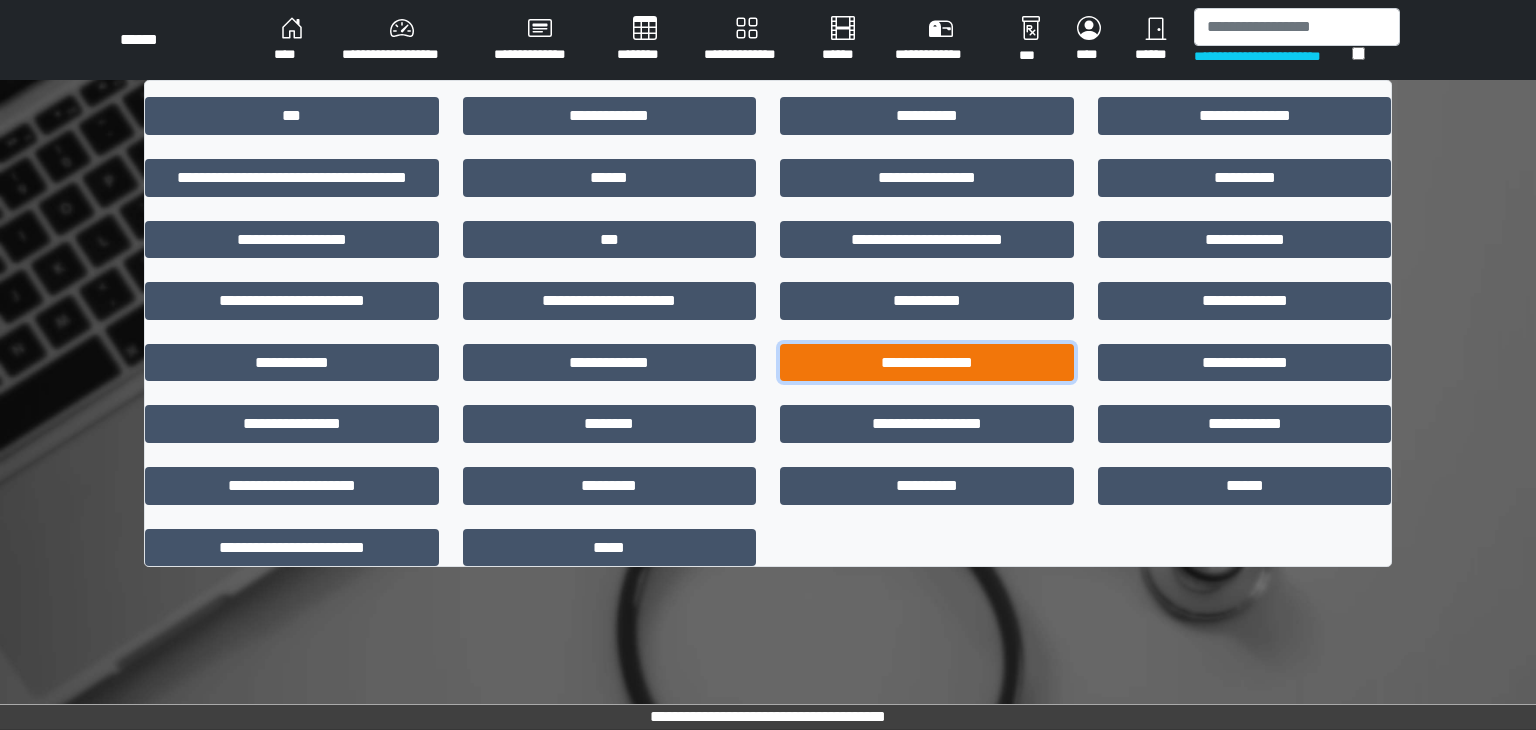 click on "**********" at bounding box center [927, 363] 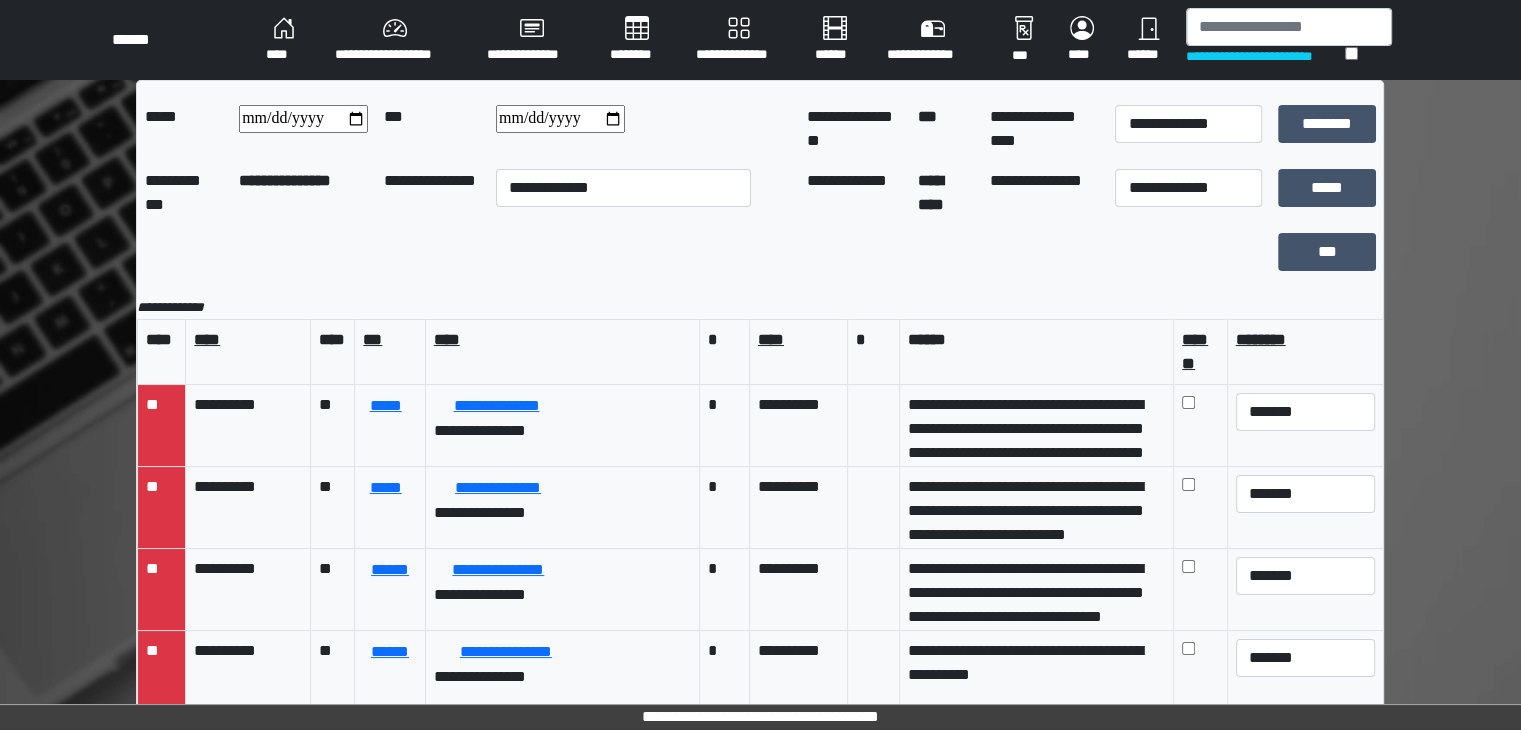 click on "**********" at bounding box center (1045, 193) 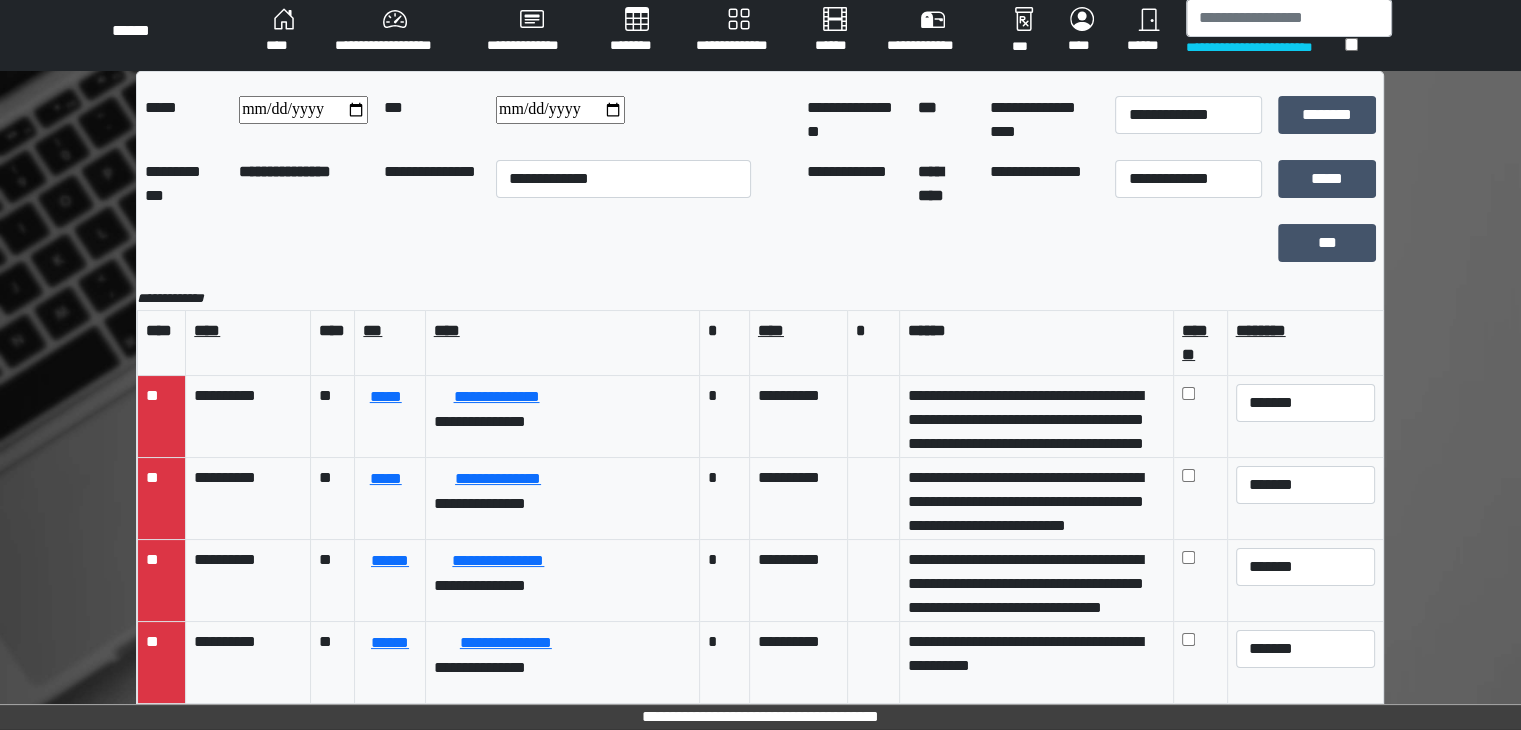 scroll, scrollTop: 0, scrollLeft: 0, axis: both 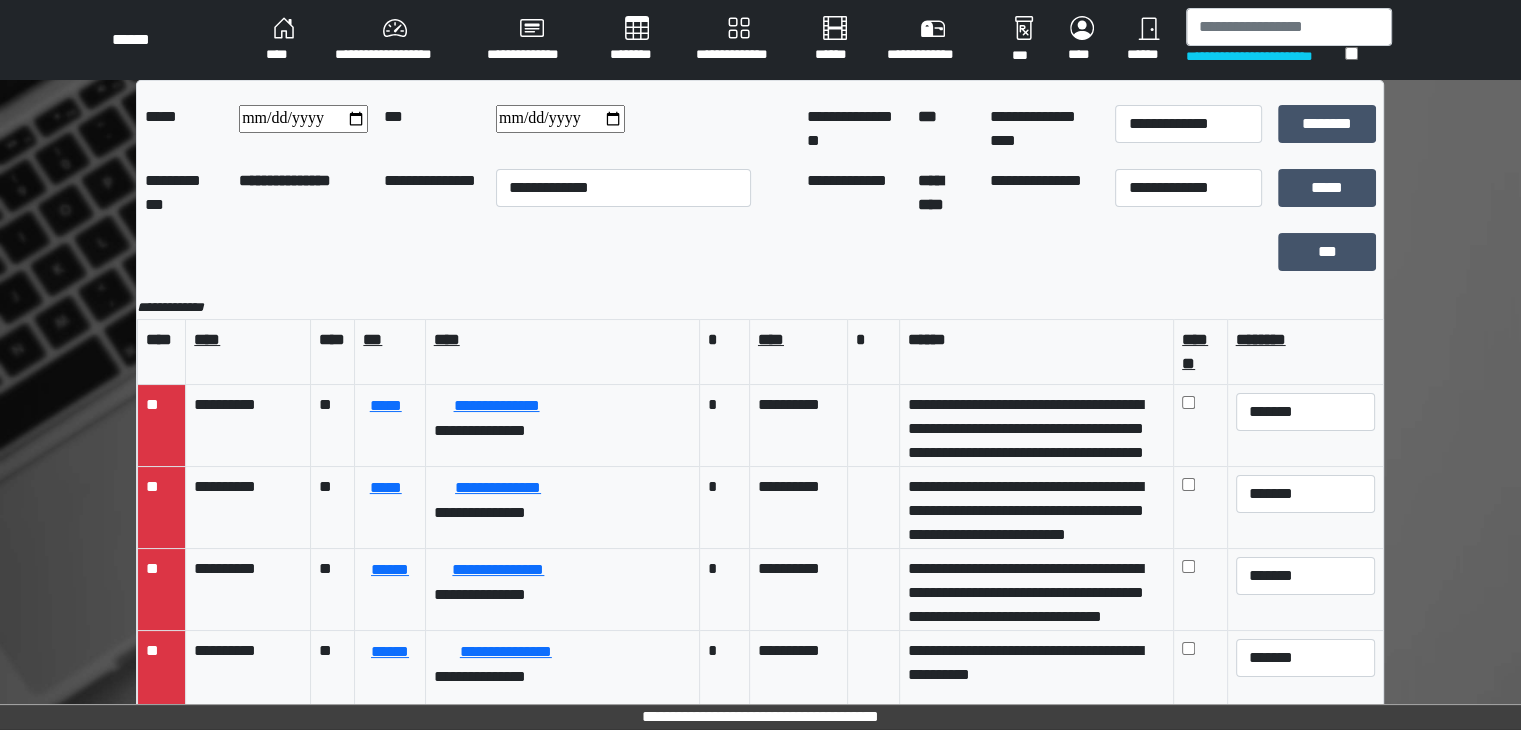 click on "****" at bounding box center (284, 40) 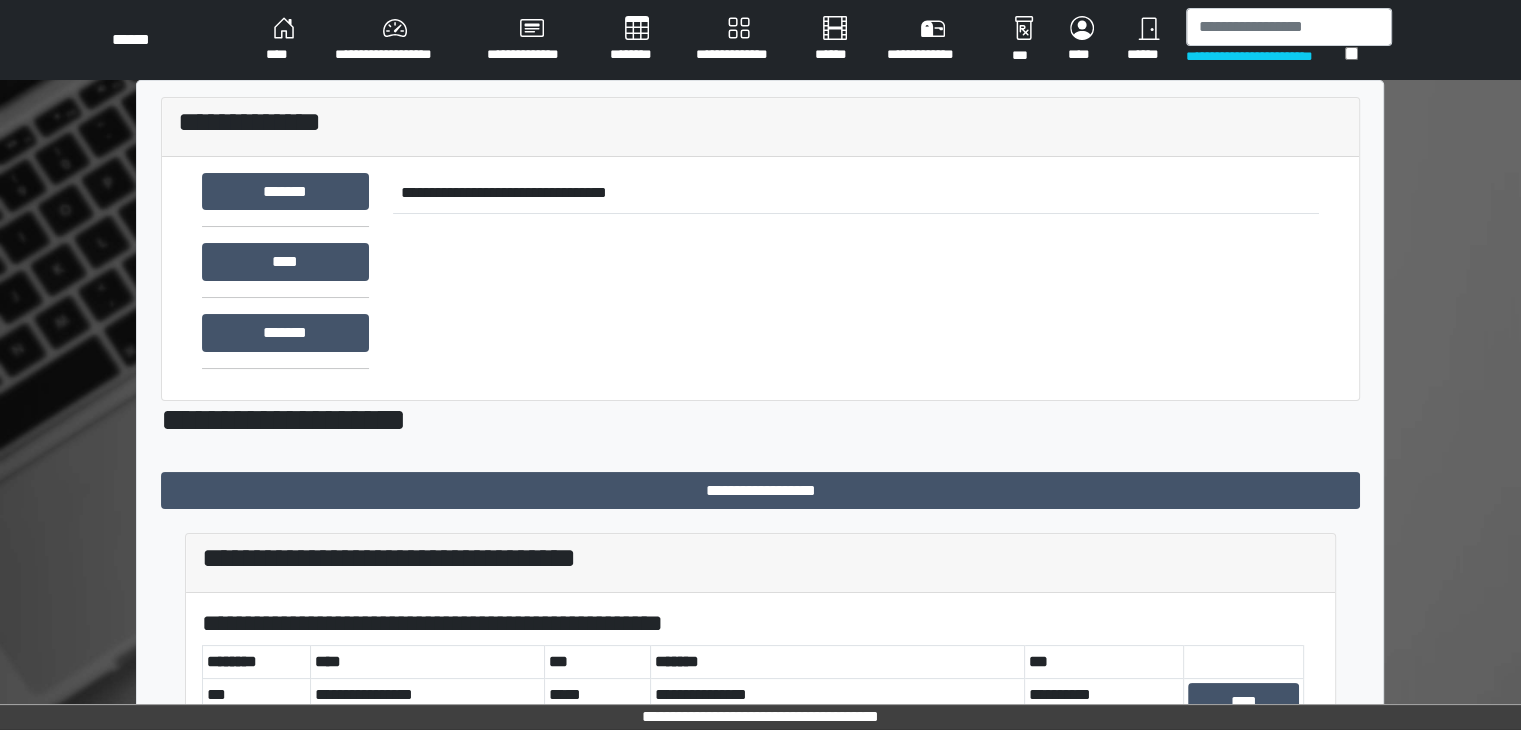 click on "******" at bounding box center (1148, 40) 